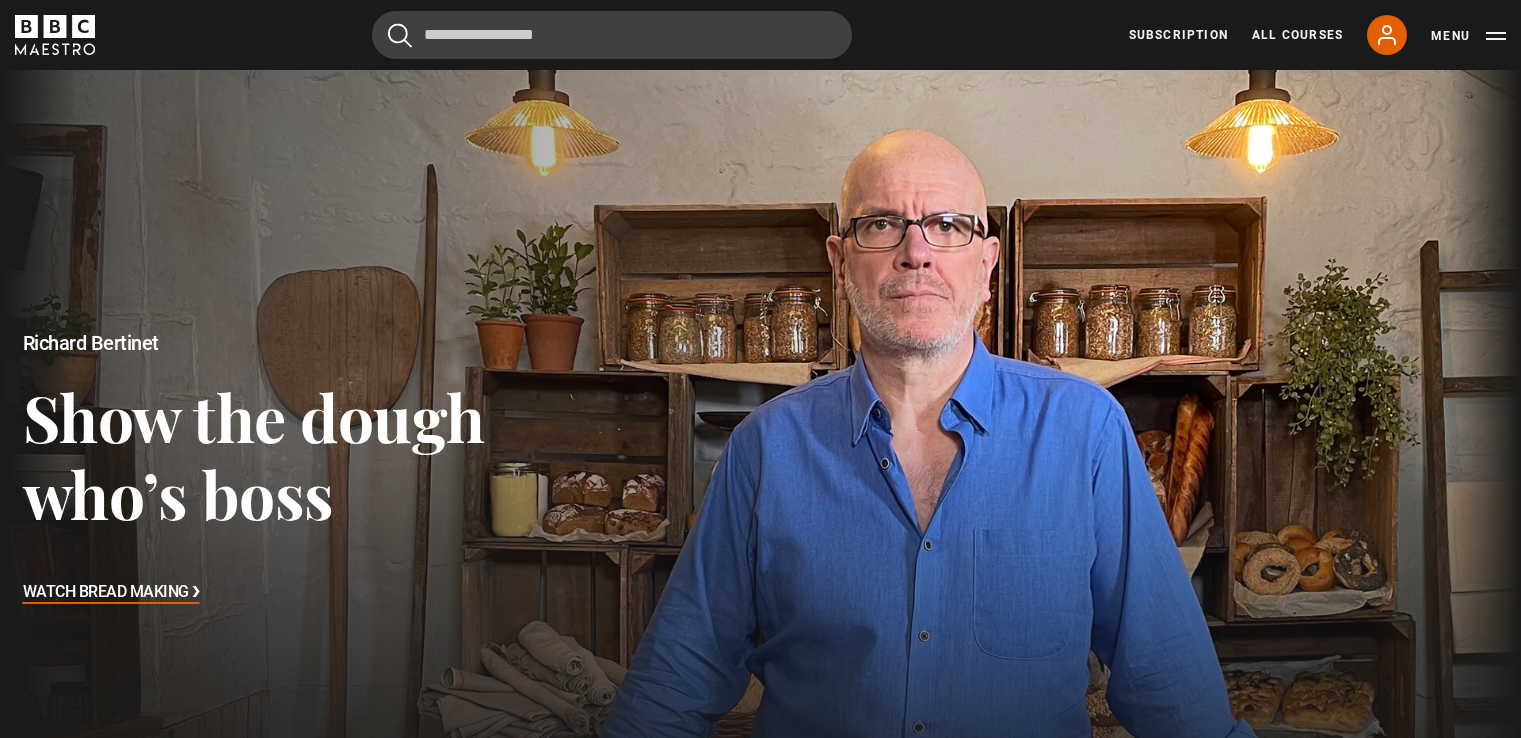 scroll, scrollTop: 0, scrollLeft: 0, axis: both 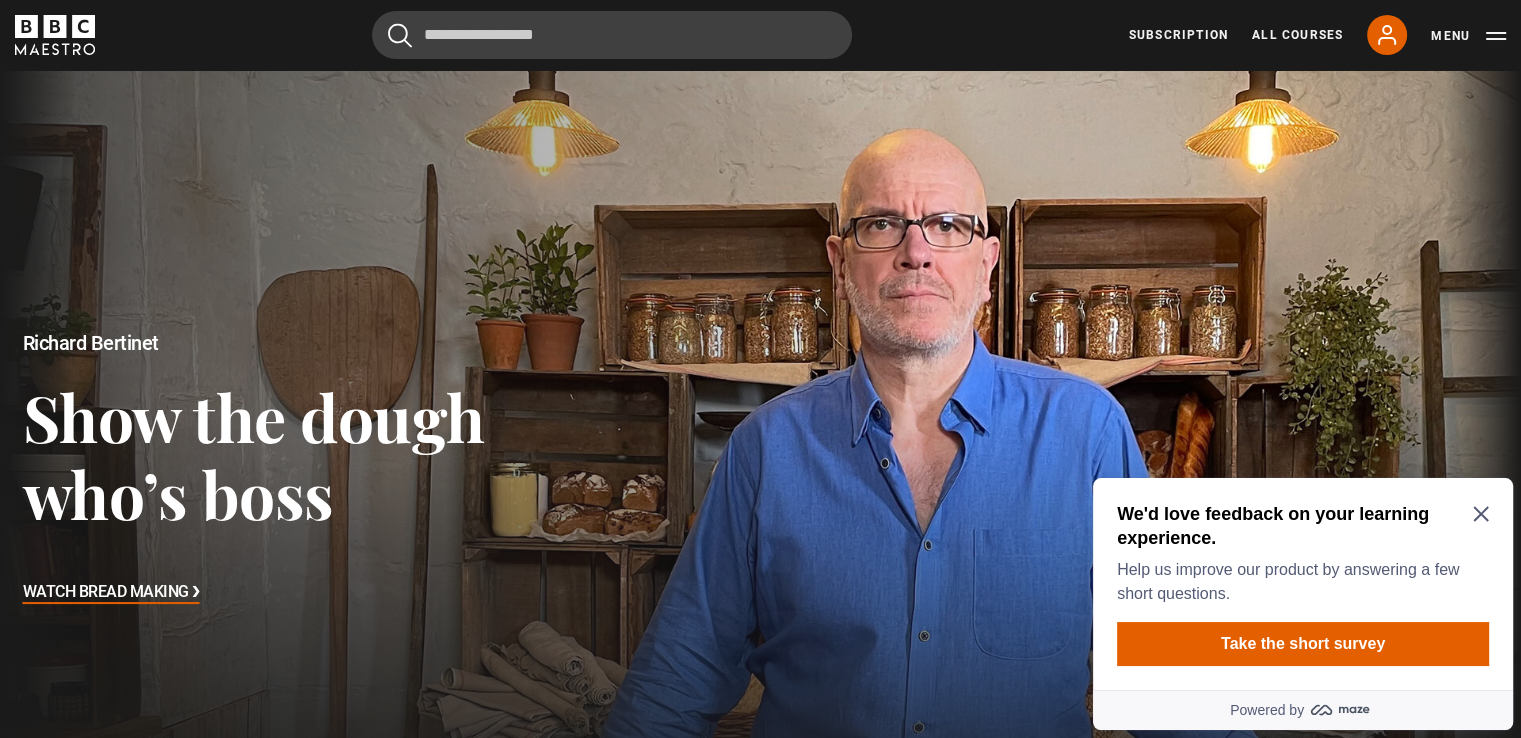 click 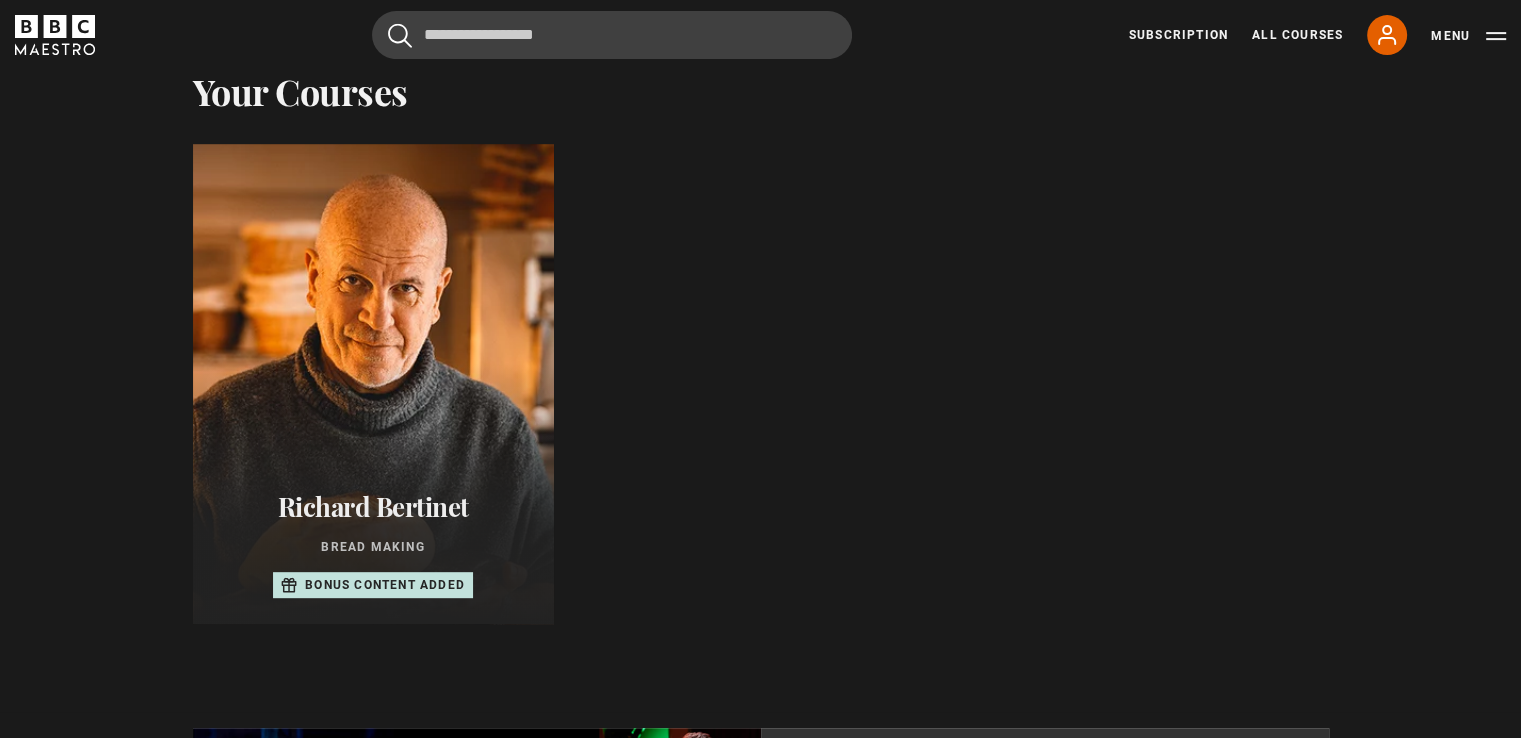 scroll, scrollTop: 100, scrollLeft: 0, axis: vertical 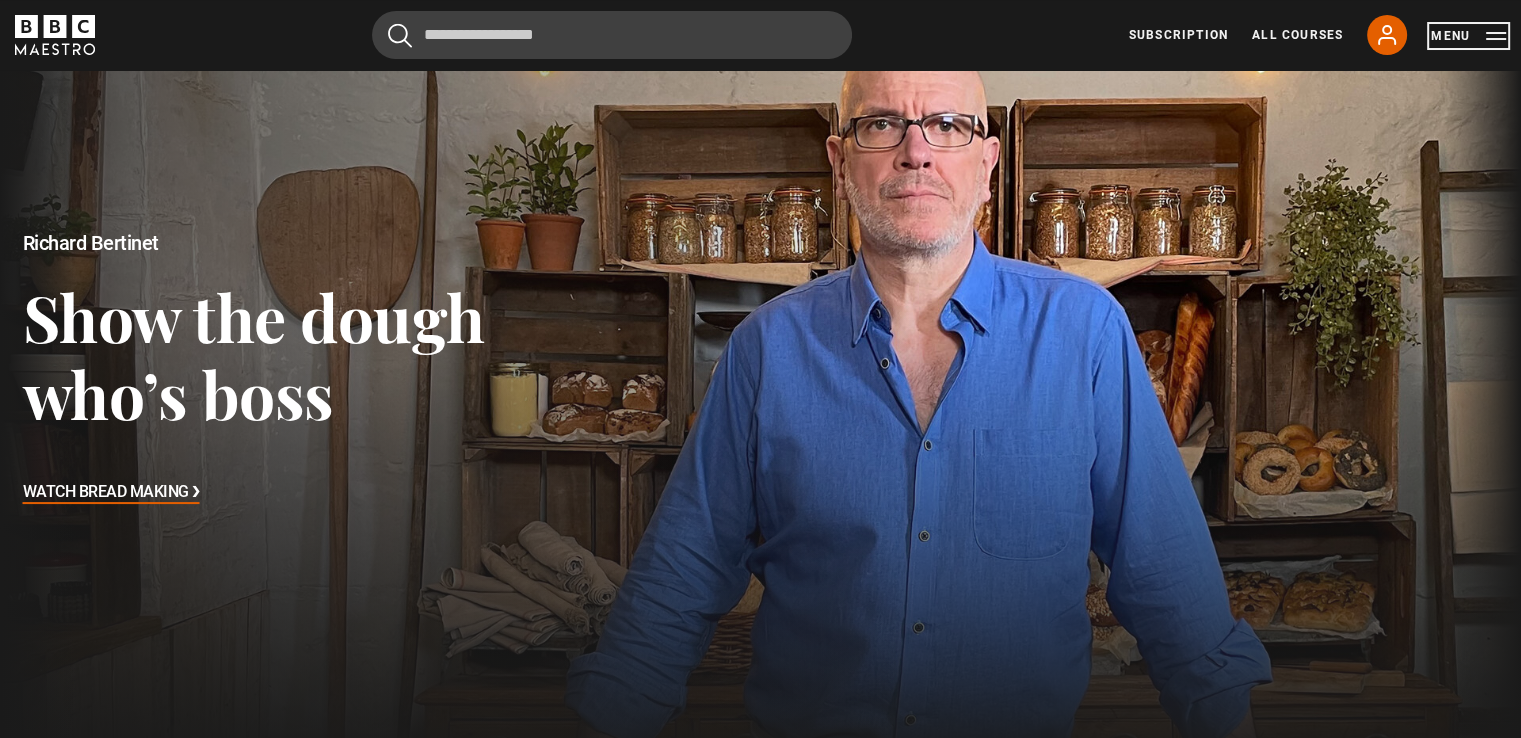 click on "Menu" at bounding box center [1468, 36] 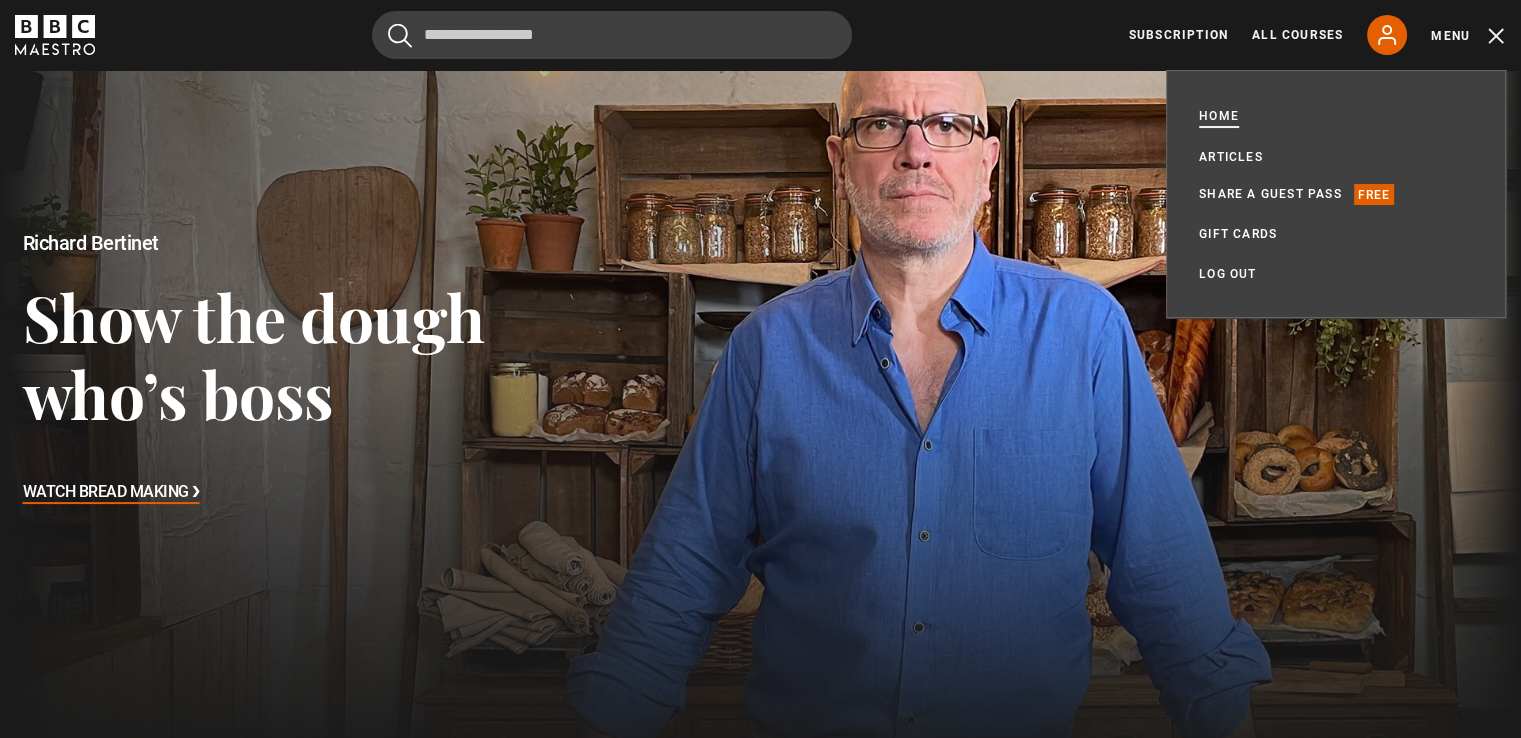 click on "Home" at bounding box center [1219, 117] 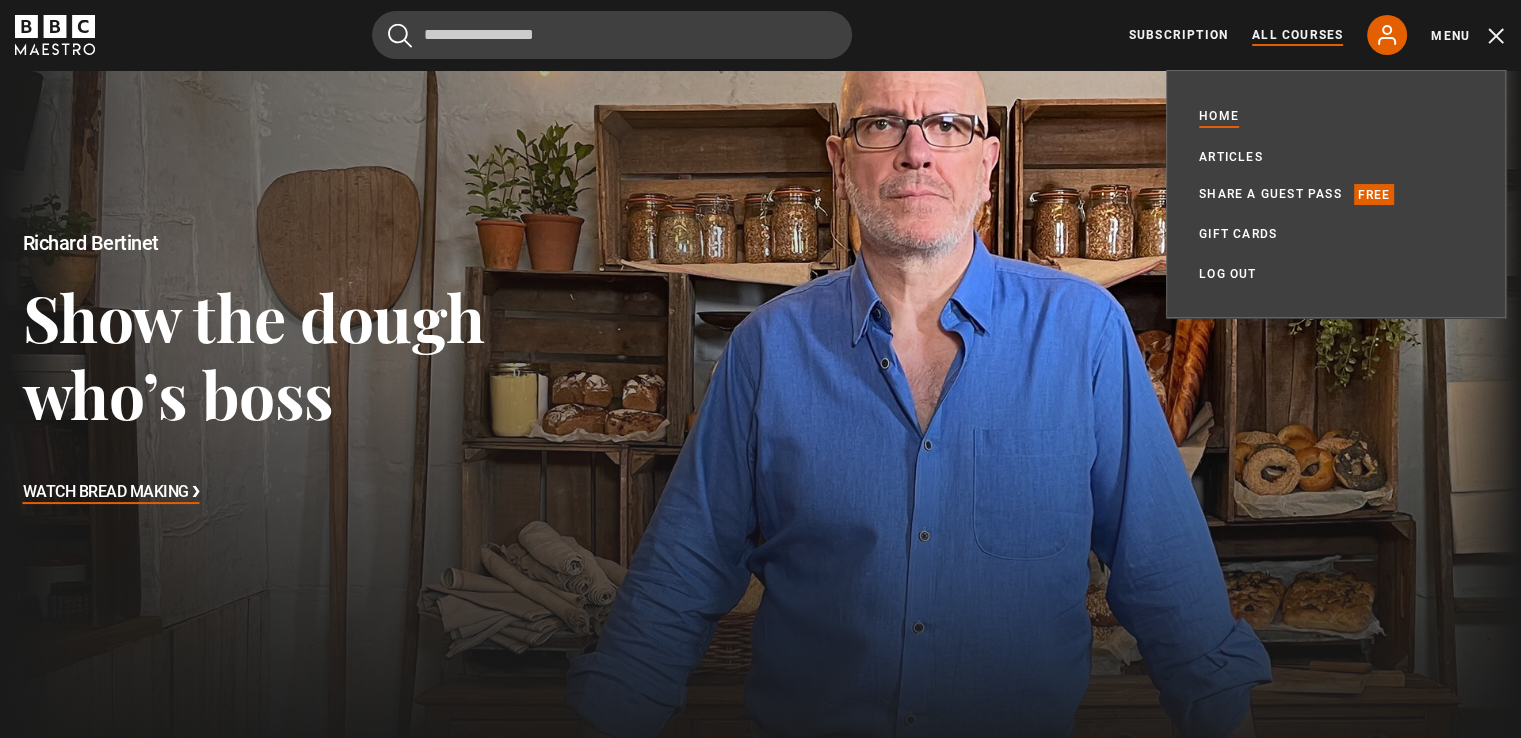 click on "All Courses" at bounding box center (1297, 35) 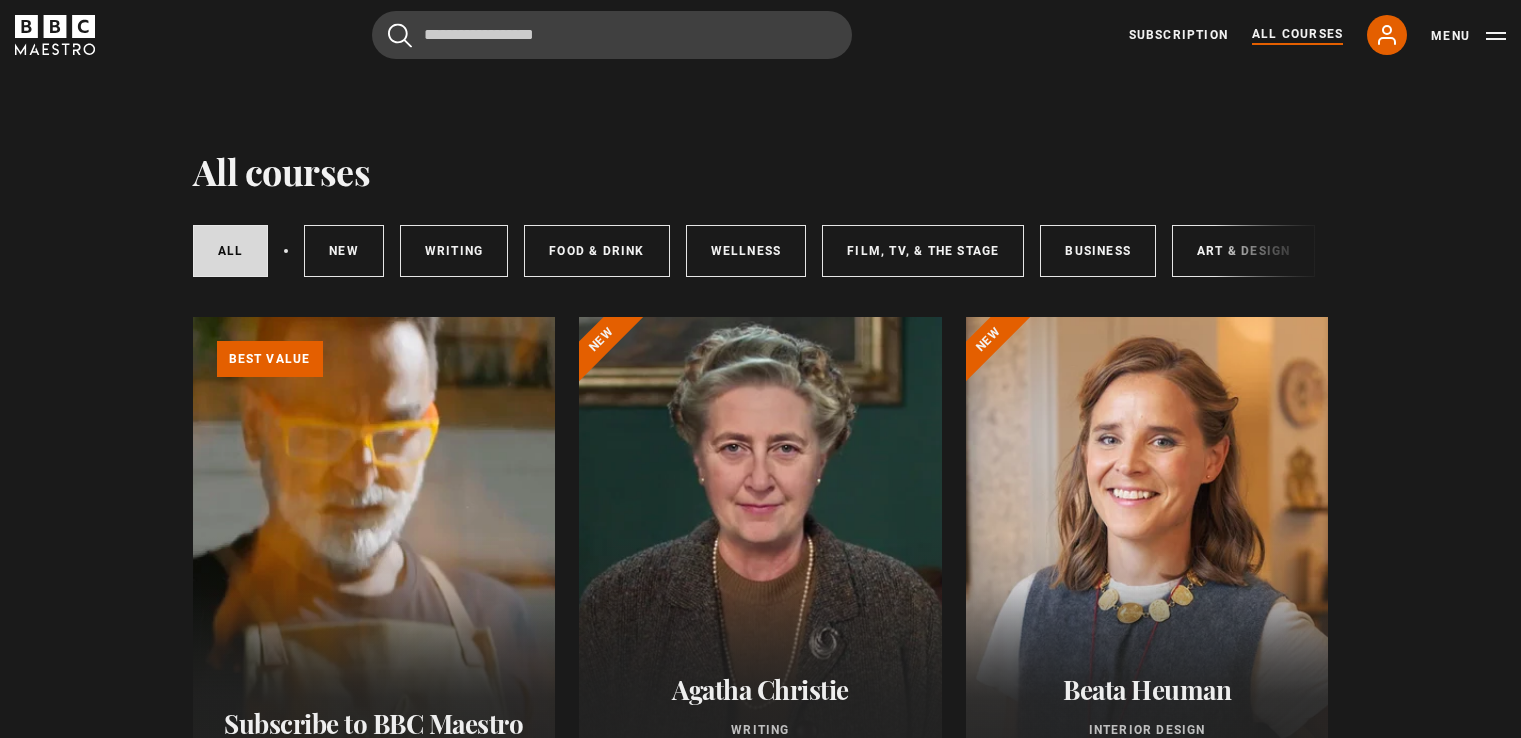 scroll, scrollTop: 0, scrollLeft: 0, axis: both 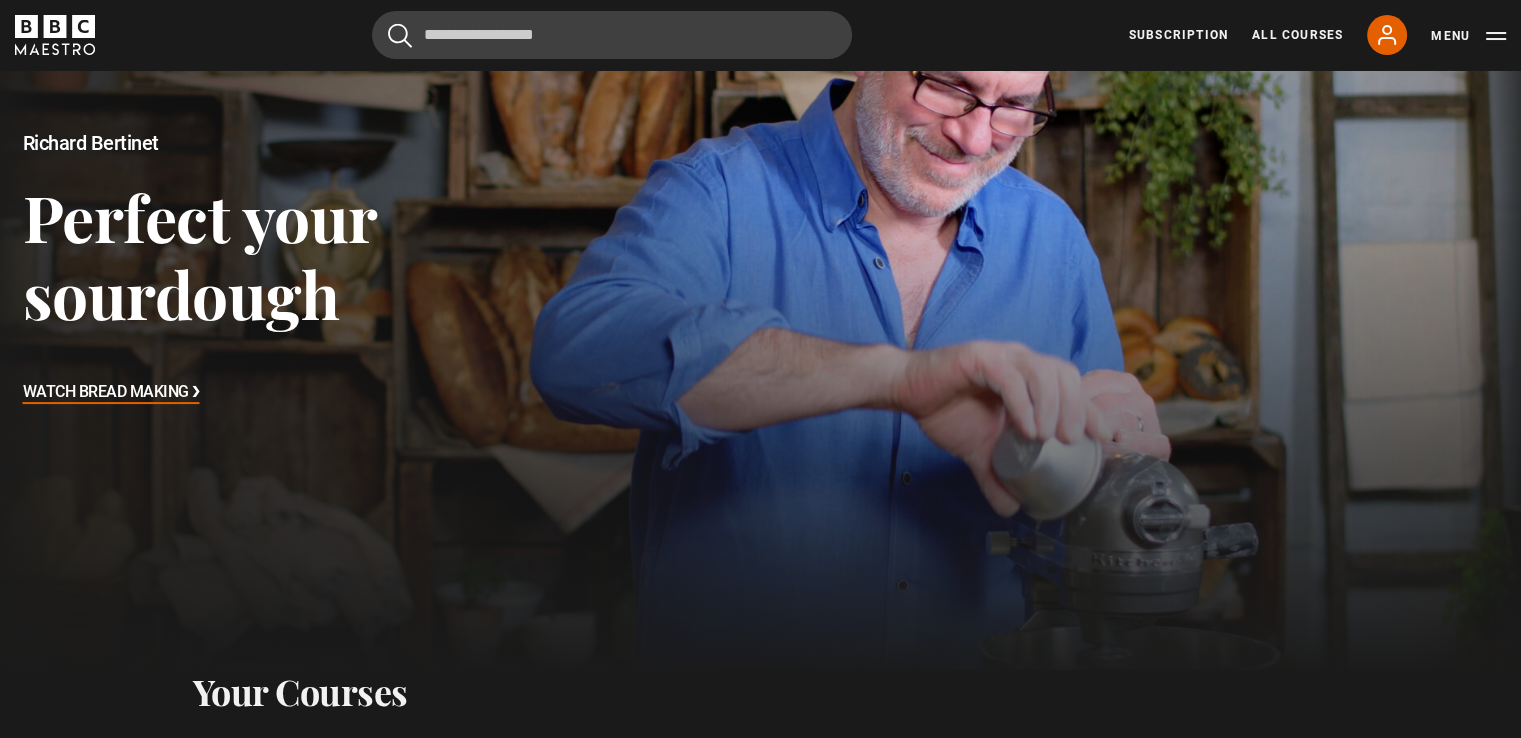 click on "Watch
Bread Making ❯" at bounding box center [111, 393] 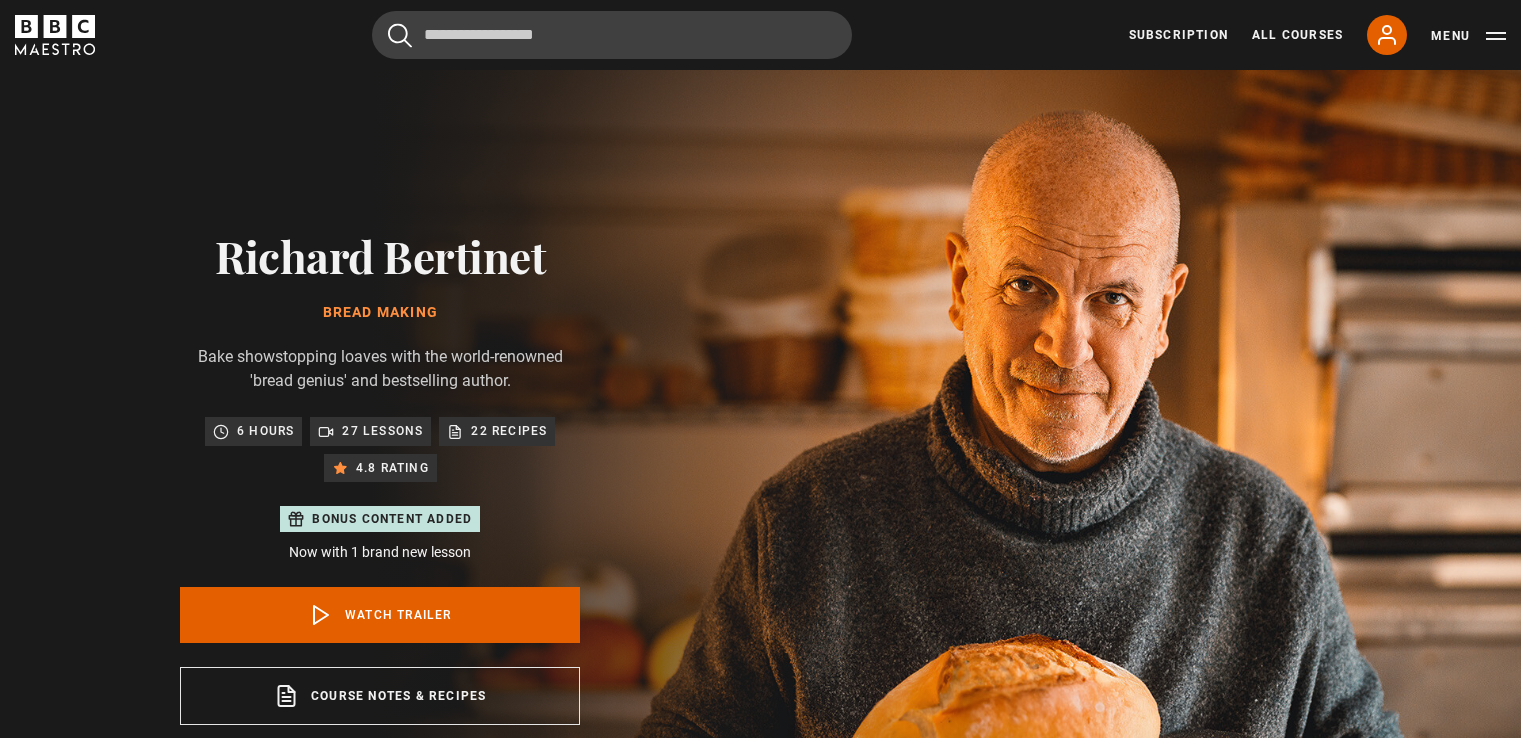 scroll, scrollTop: 0, scrollLeft: 0, axis: both 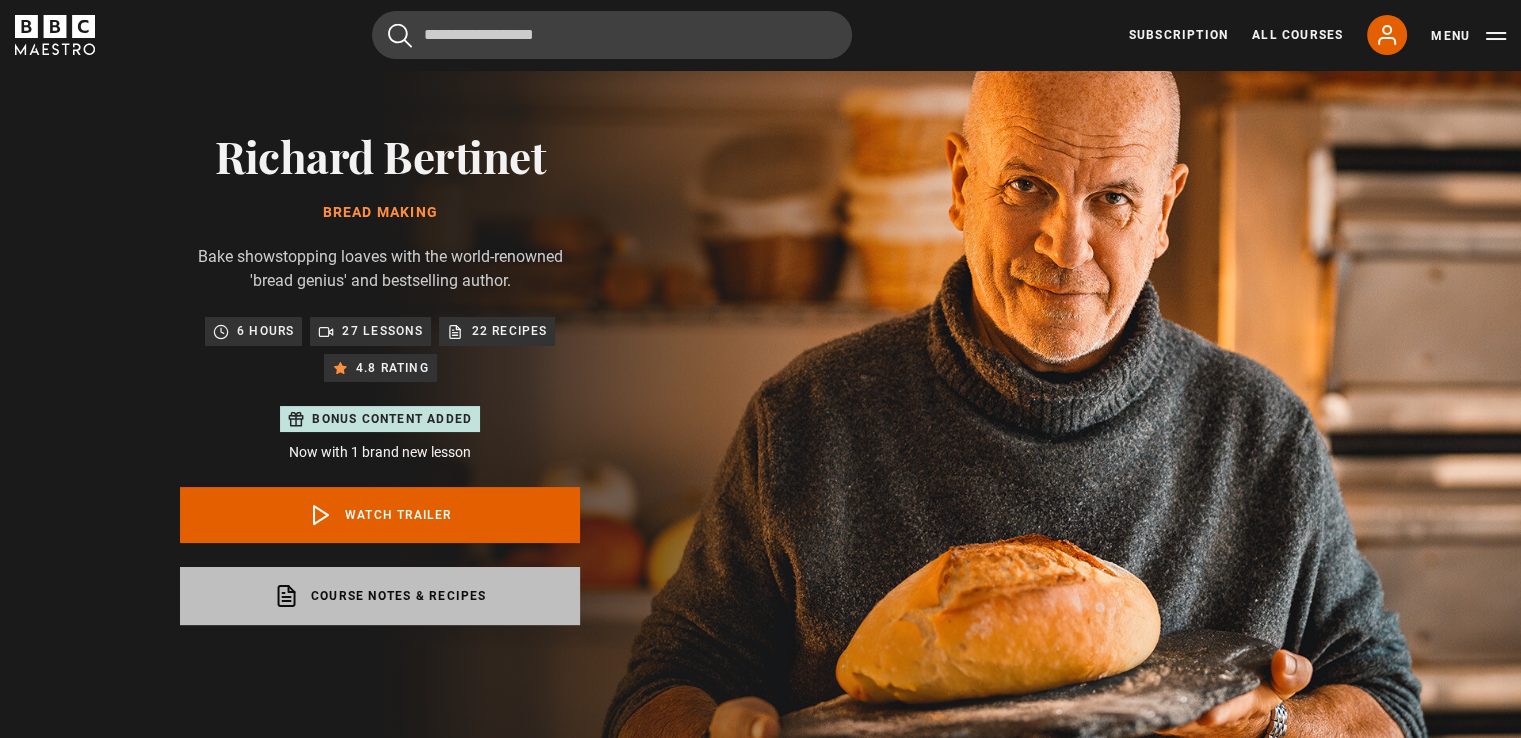 click on "Course notes & recipes
opens in a new tab" at bounding box center (380, 596) 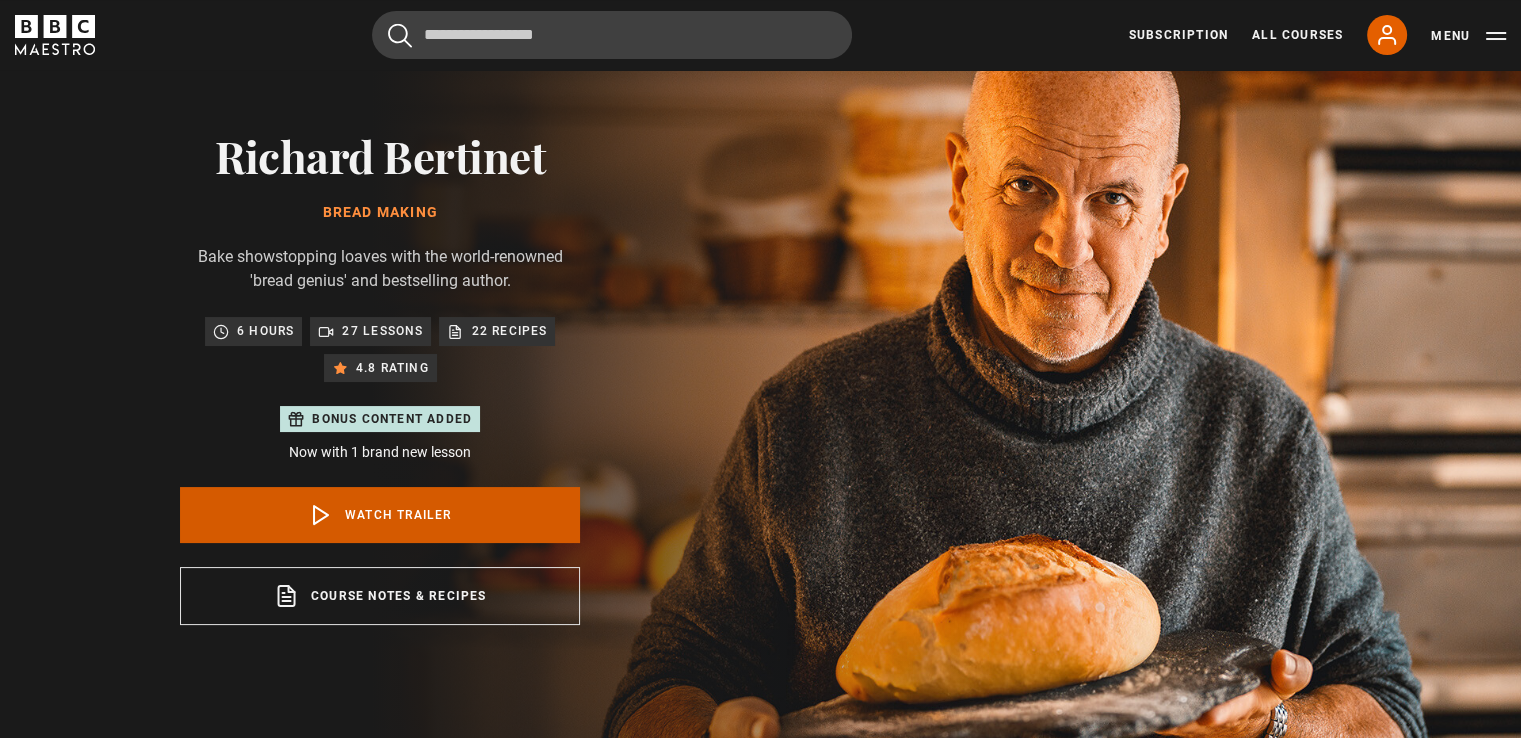 click on "Watch Trailer" at bounding box center [380, 515] 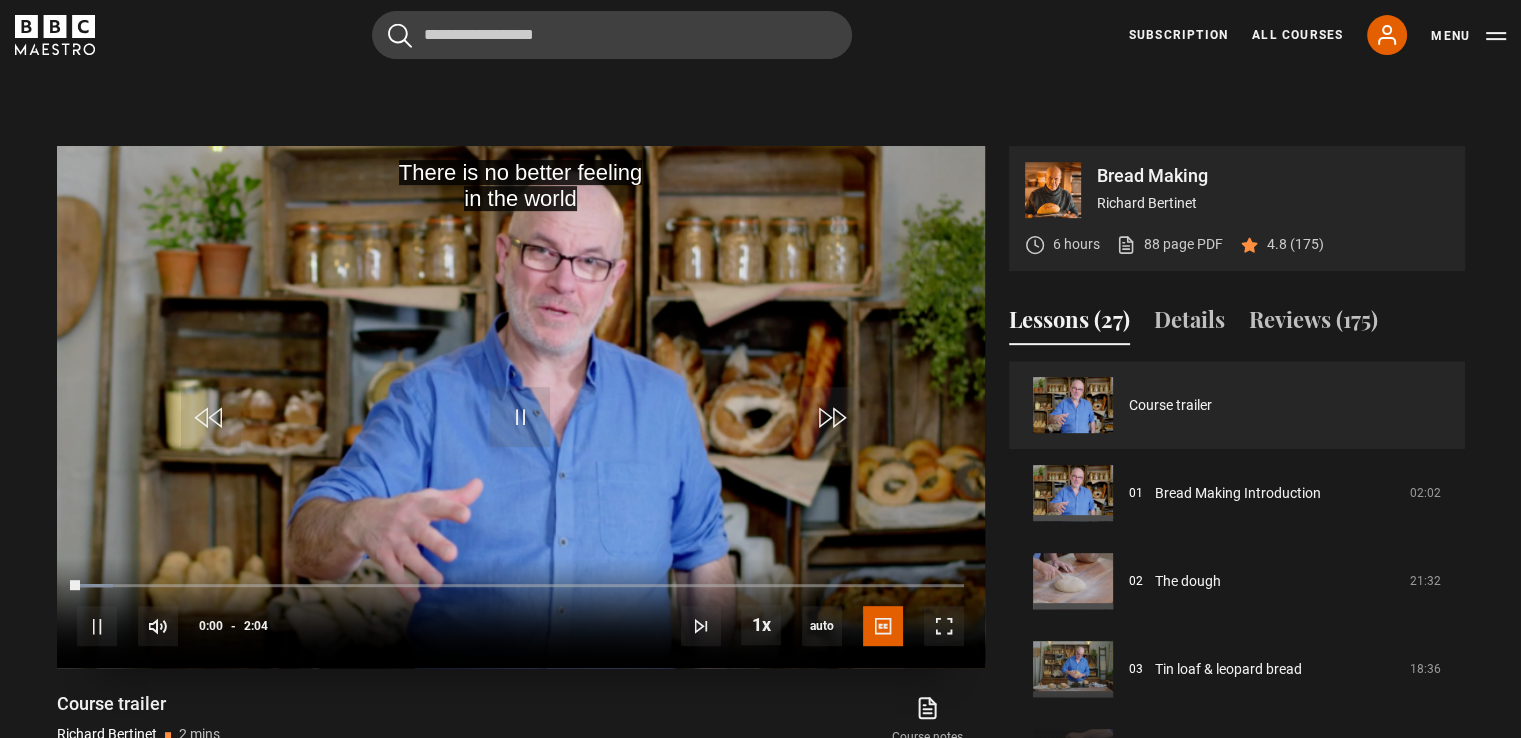scroll, scrollTop: 884, scrollLeft: 0, axis: vertical 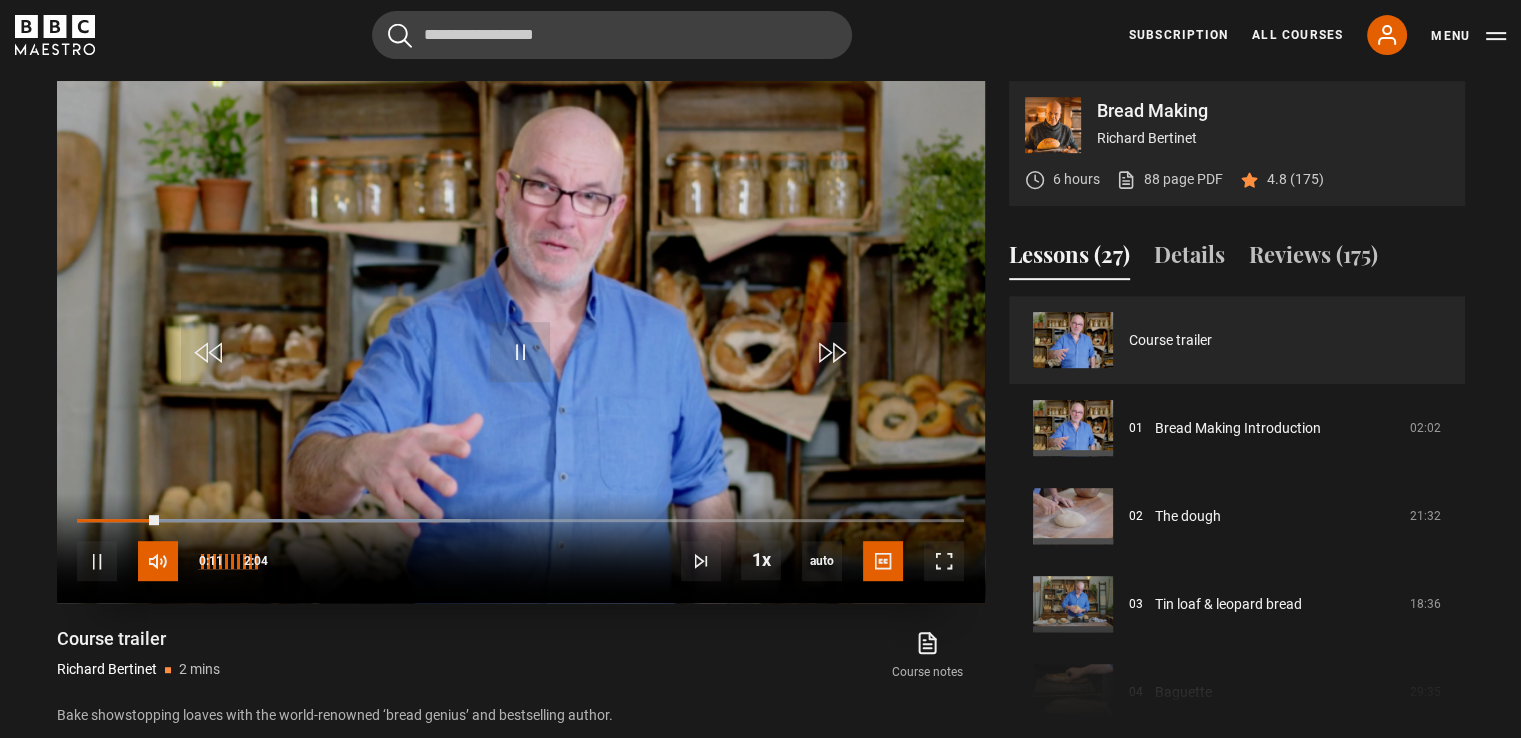 click at bounding box center [158, 561] 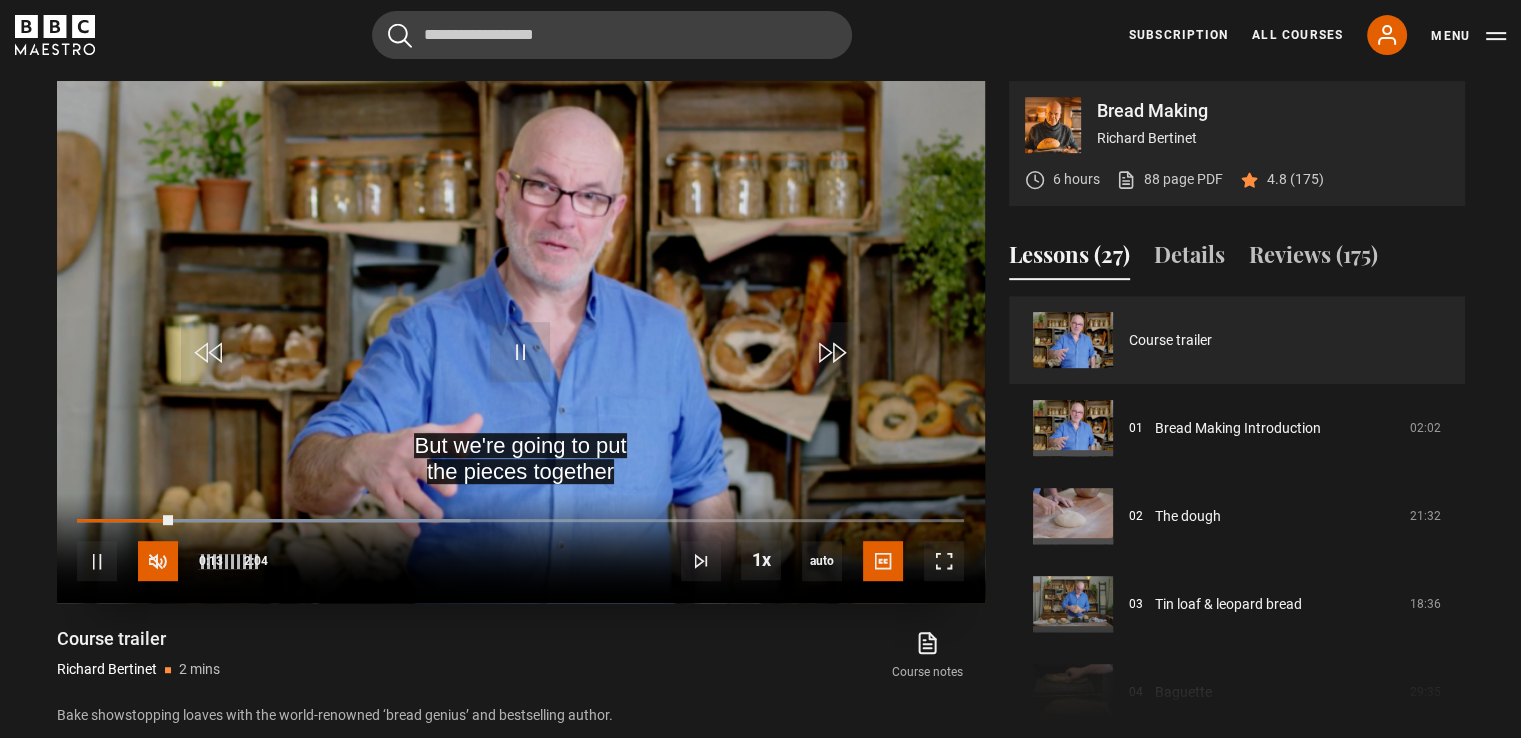click at bounding box center [158, 561] 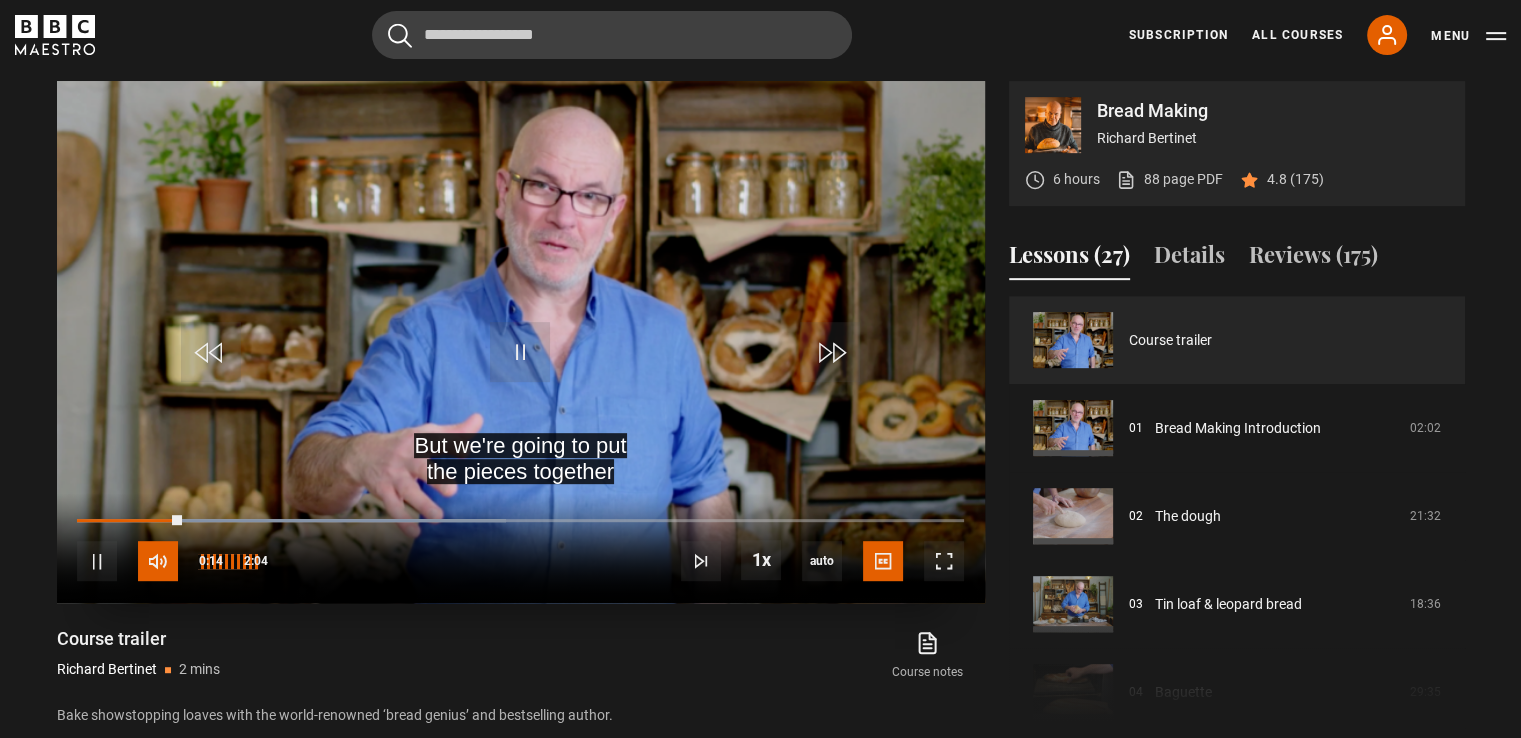 click at bounding box center [158, 561] 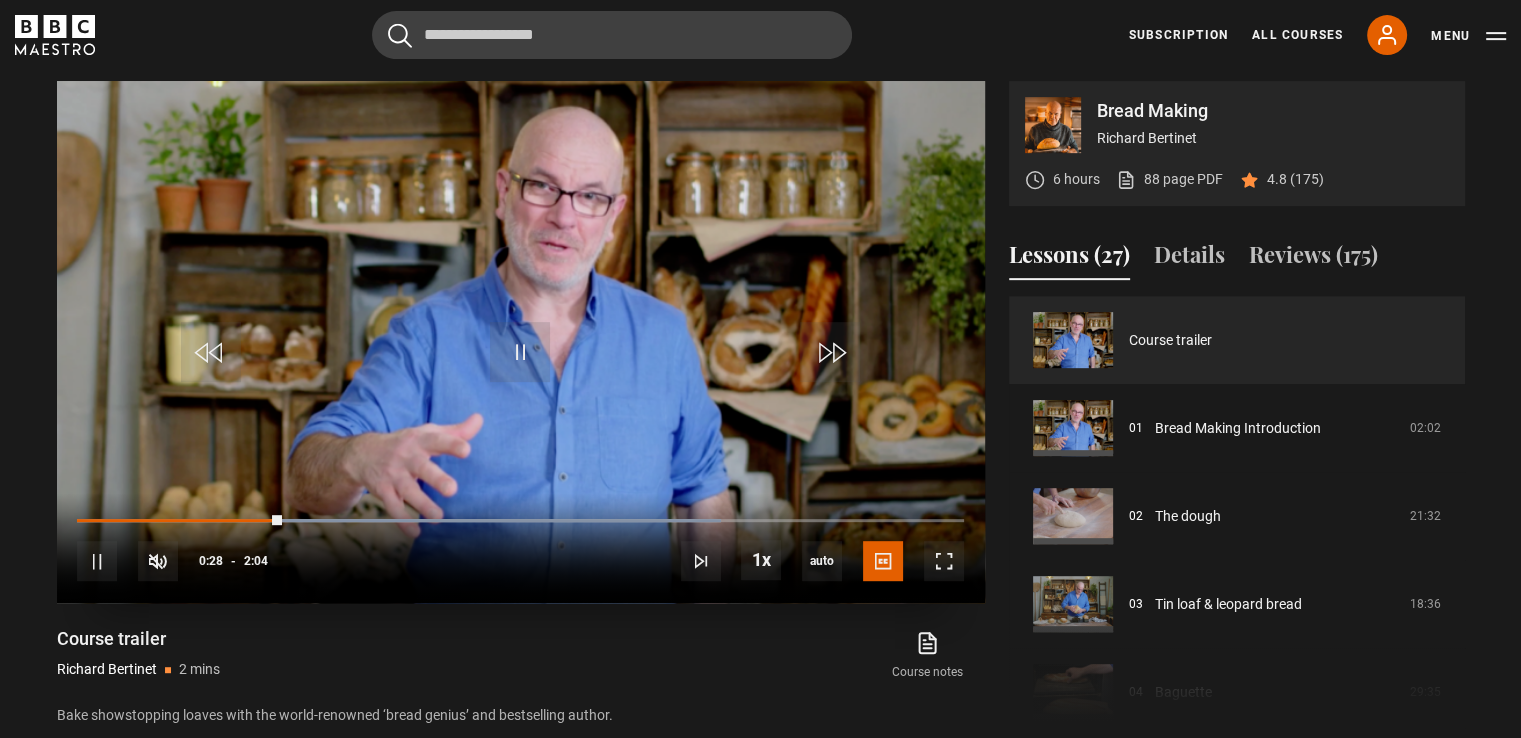 click at bounding box center (521, 342) 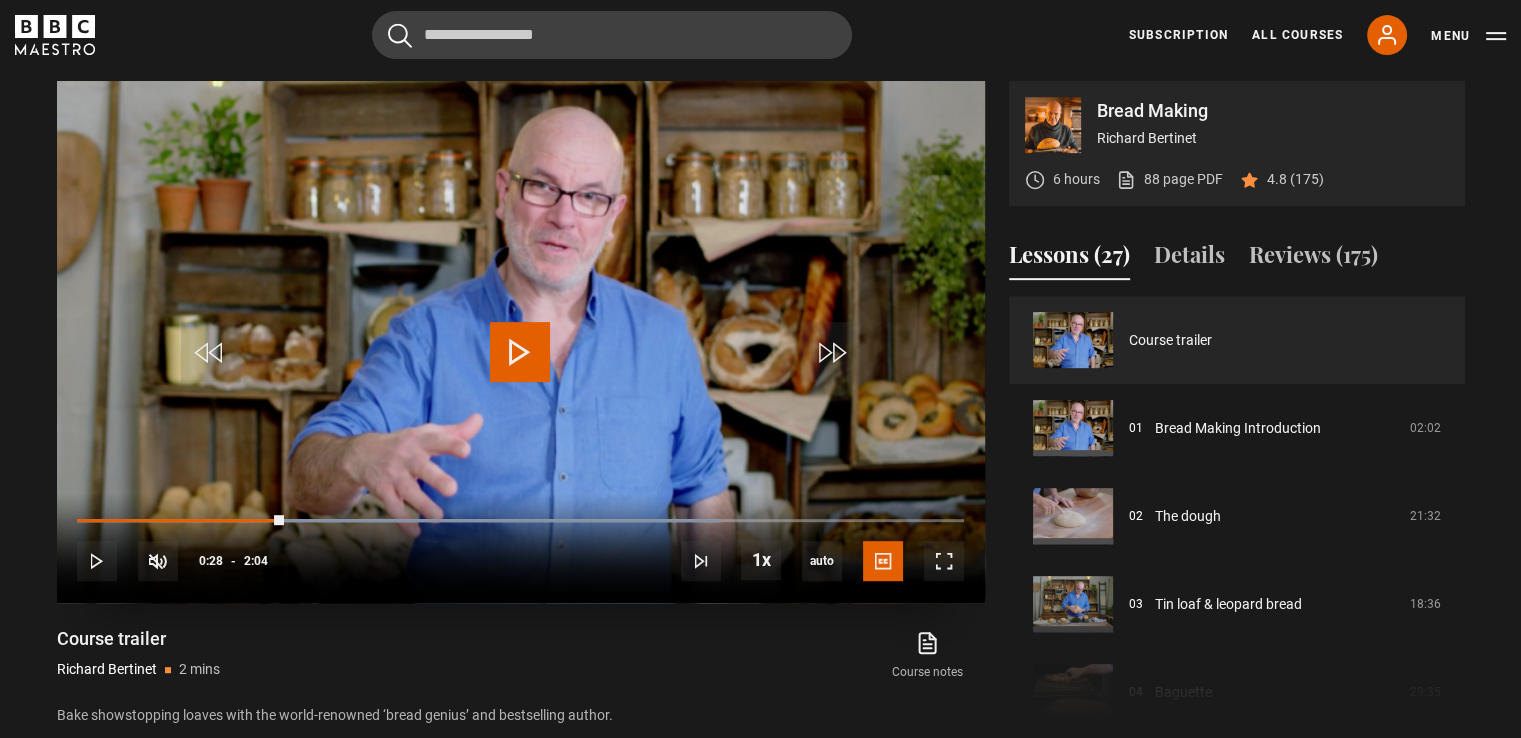 click at bounding box center [520, 352] 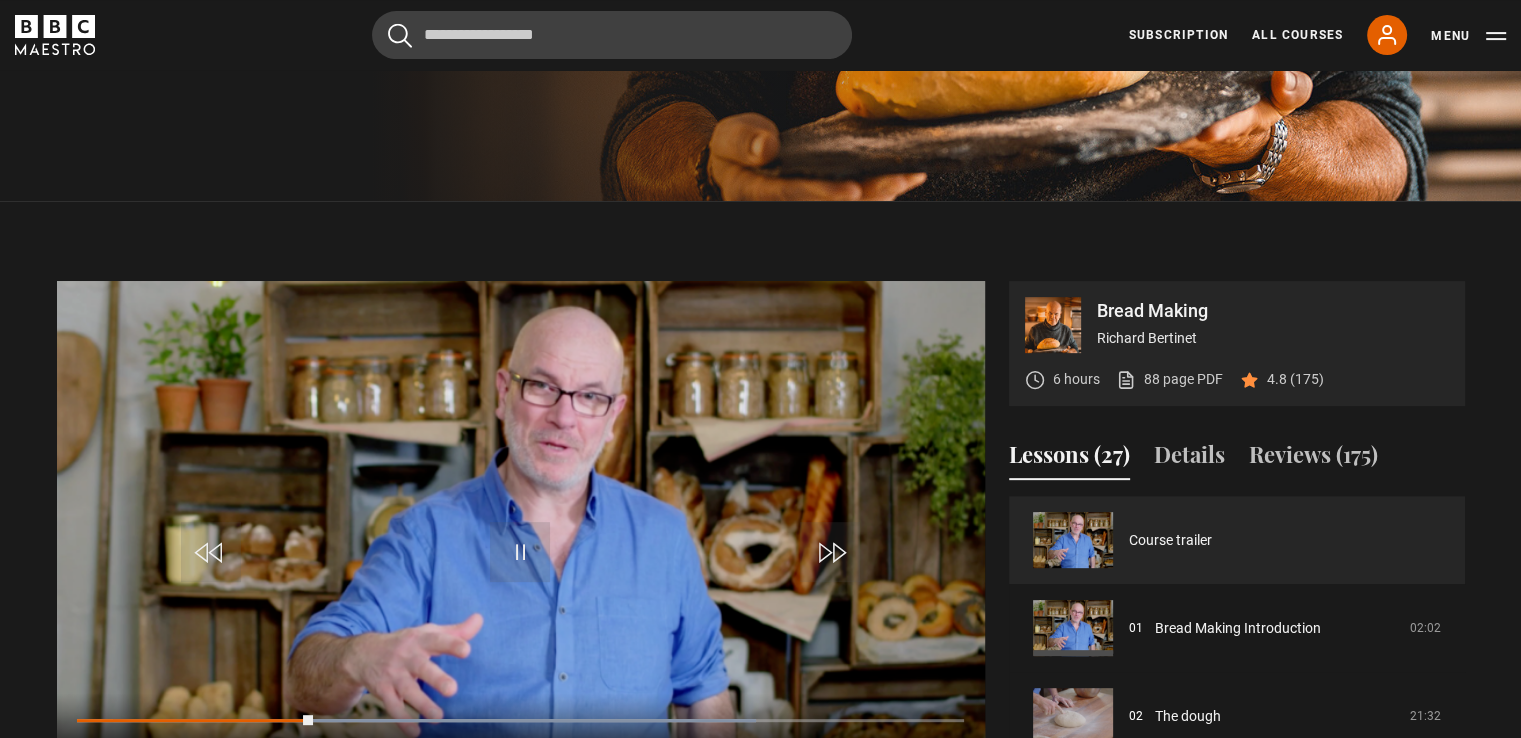 scroll, scrollTop: 784, scrollLeft: 0, axis: vertical 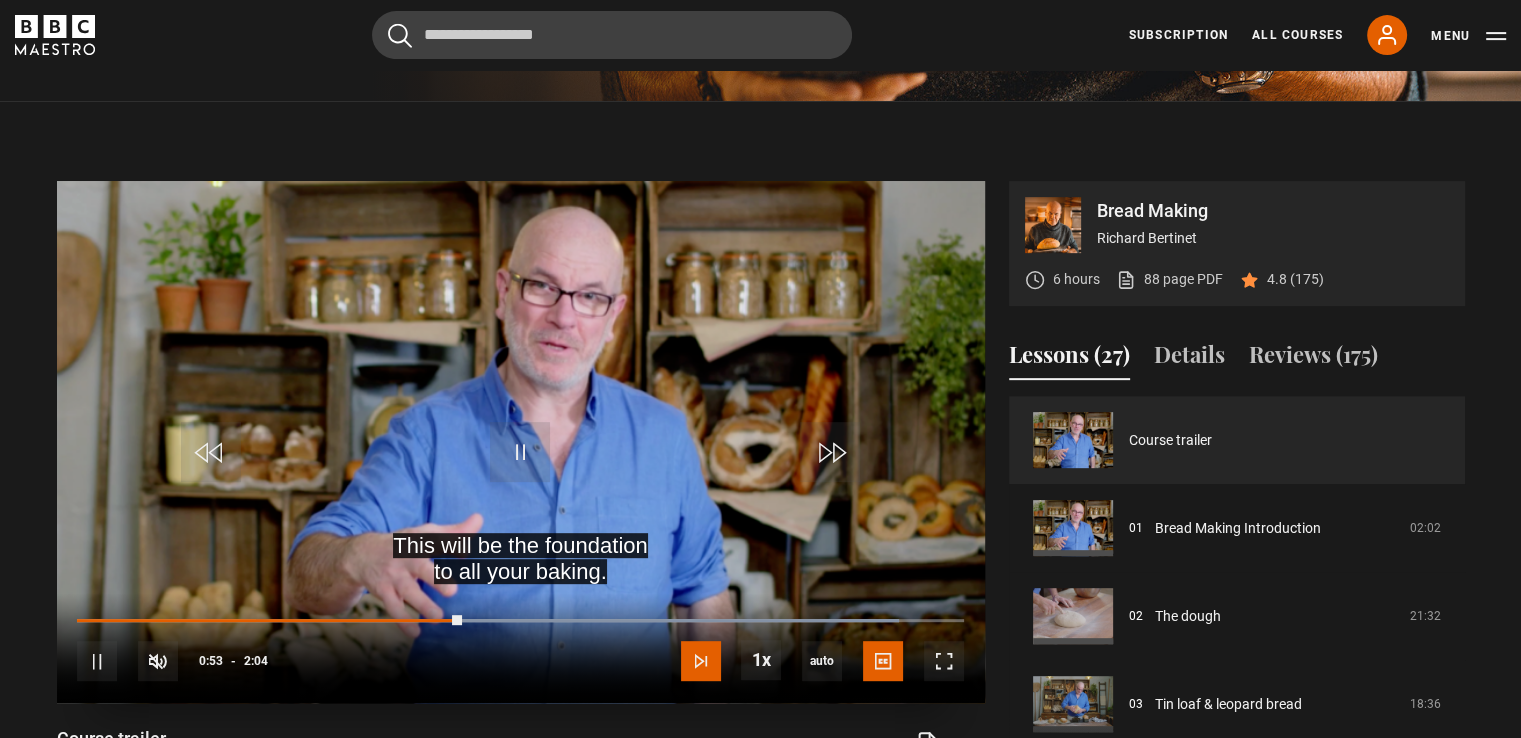 click at bounding box center (701, 661) 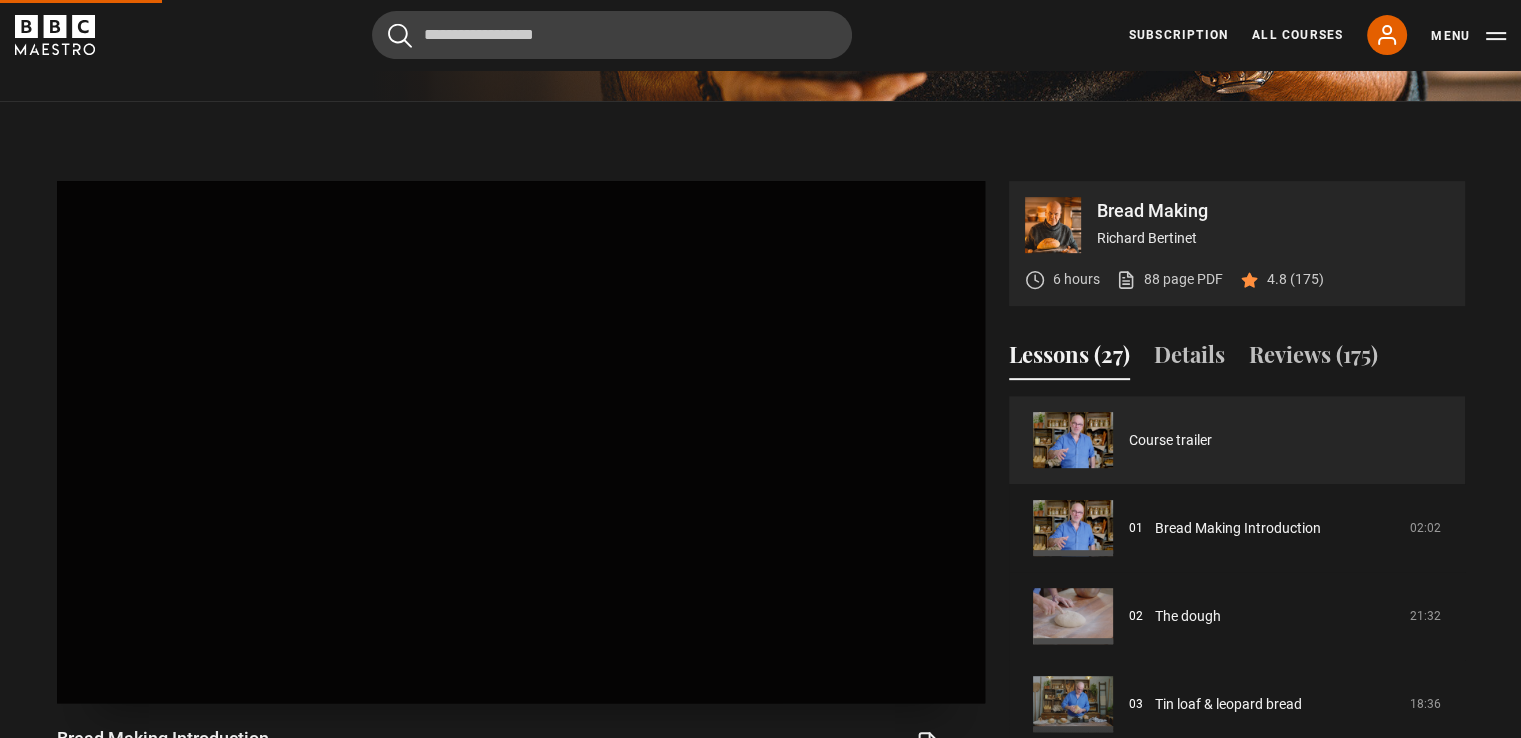 scroll, scrollTop: 884, scrollLeft: 0, axis: vertical 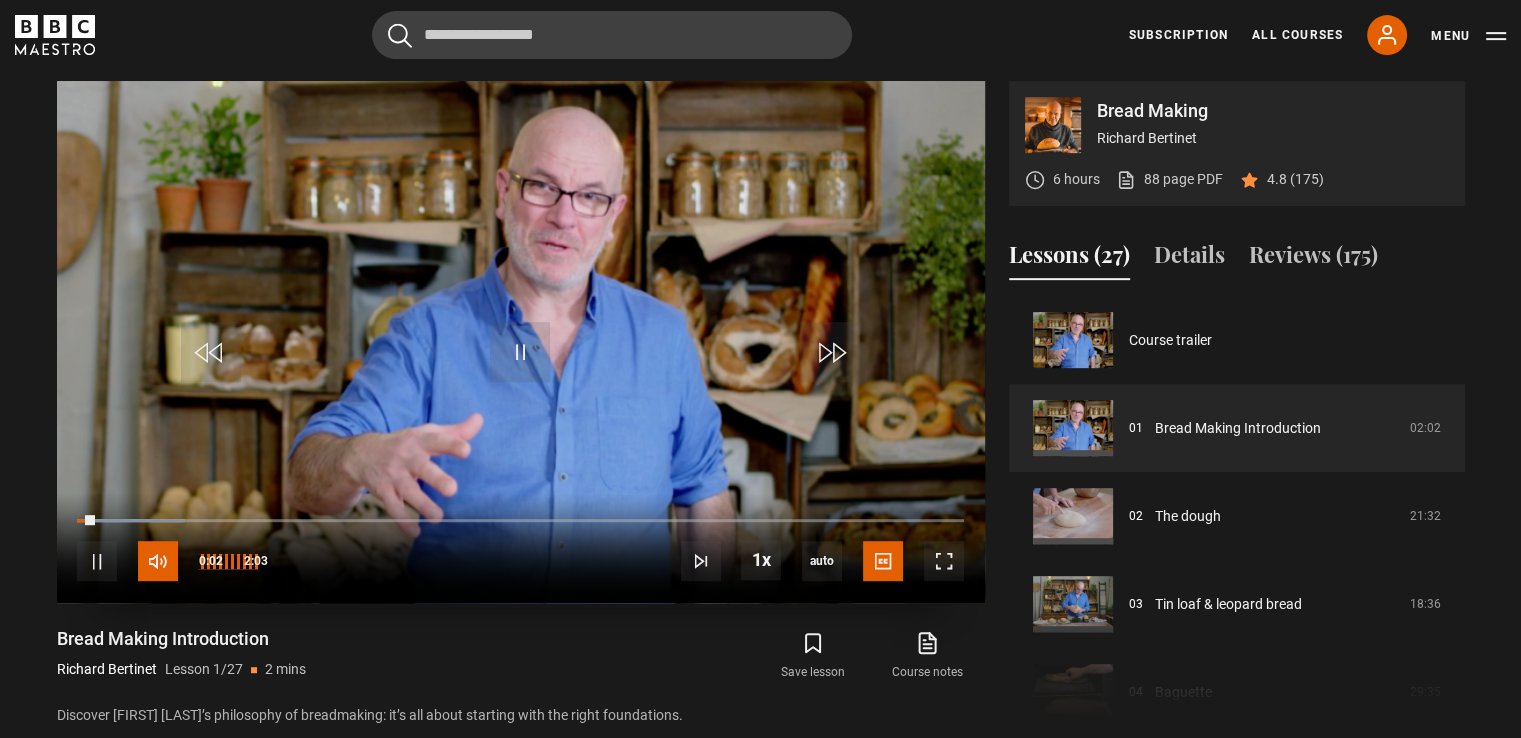 click at bounding box center (158, 561) 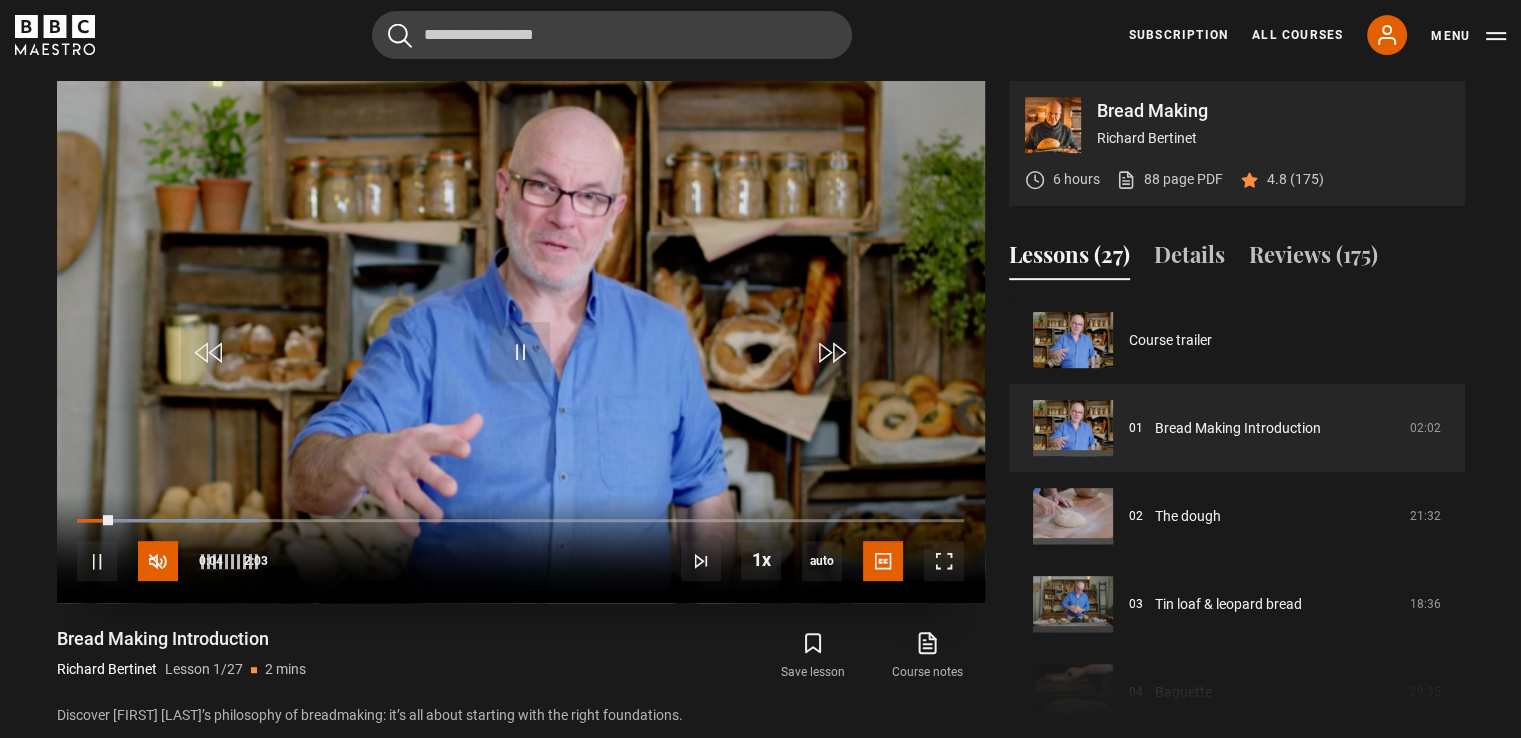 click at bounding box center (158, 561) 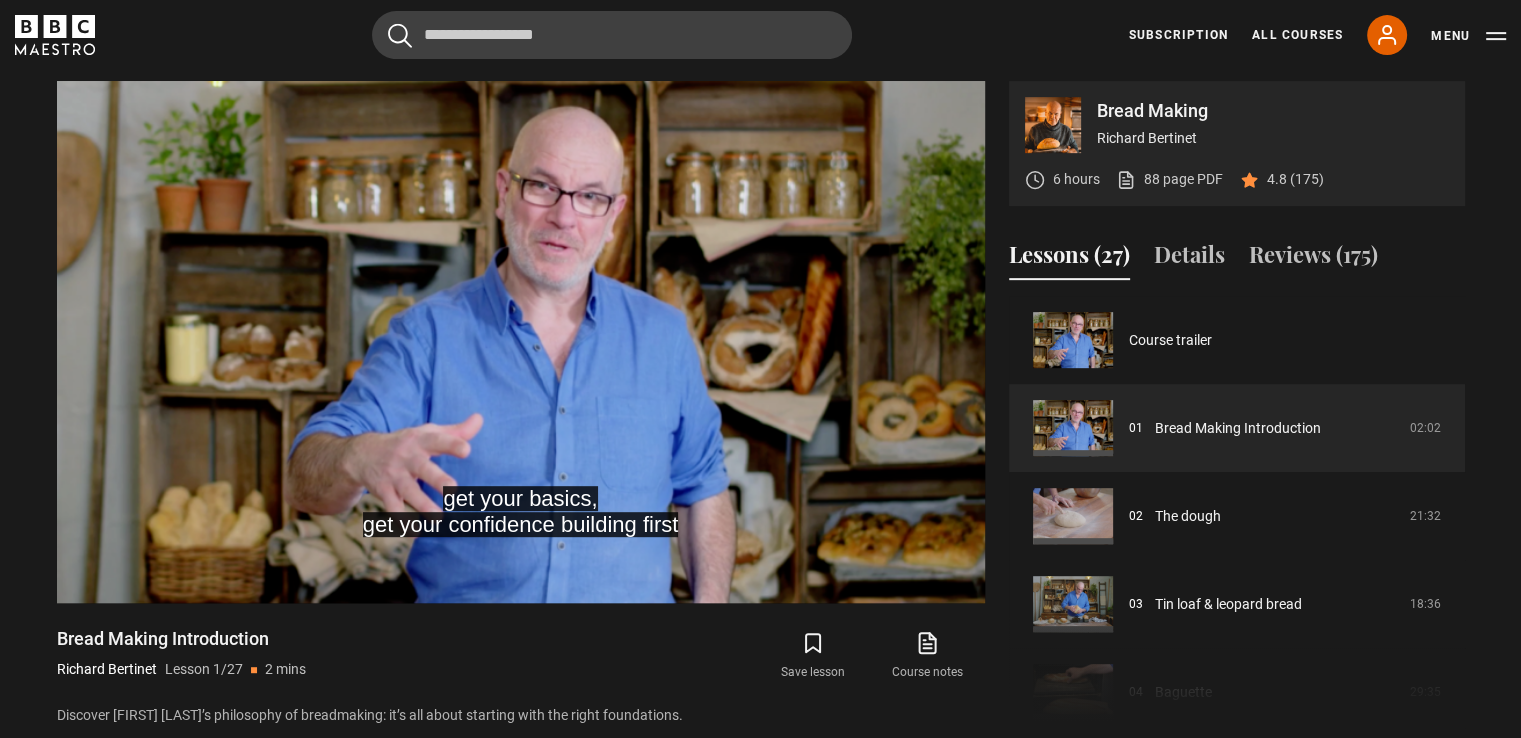 click on "Course trailer
01
Bread Making Introduction
02:02
02
The dough
21:32
03
Tin loaf & leopard bread
18:36
04
Baguette
29:35
05
Pizza
21:55
06
Tartiflette pizza" at bounding box center [1237, 512] 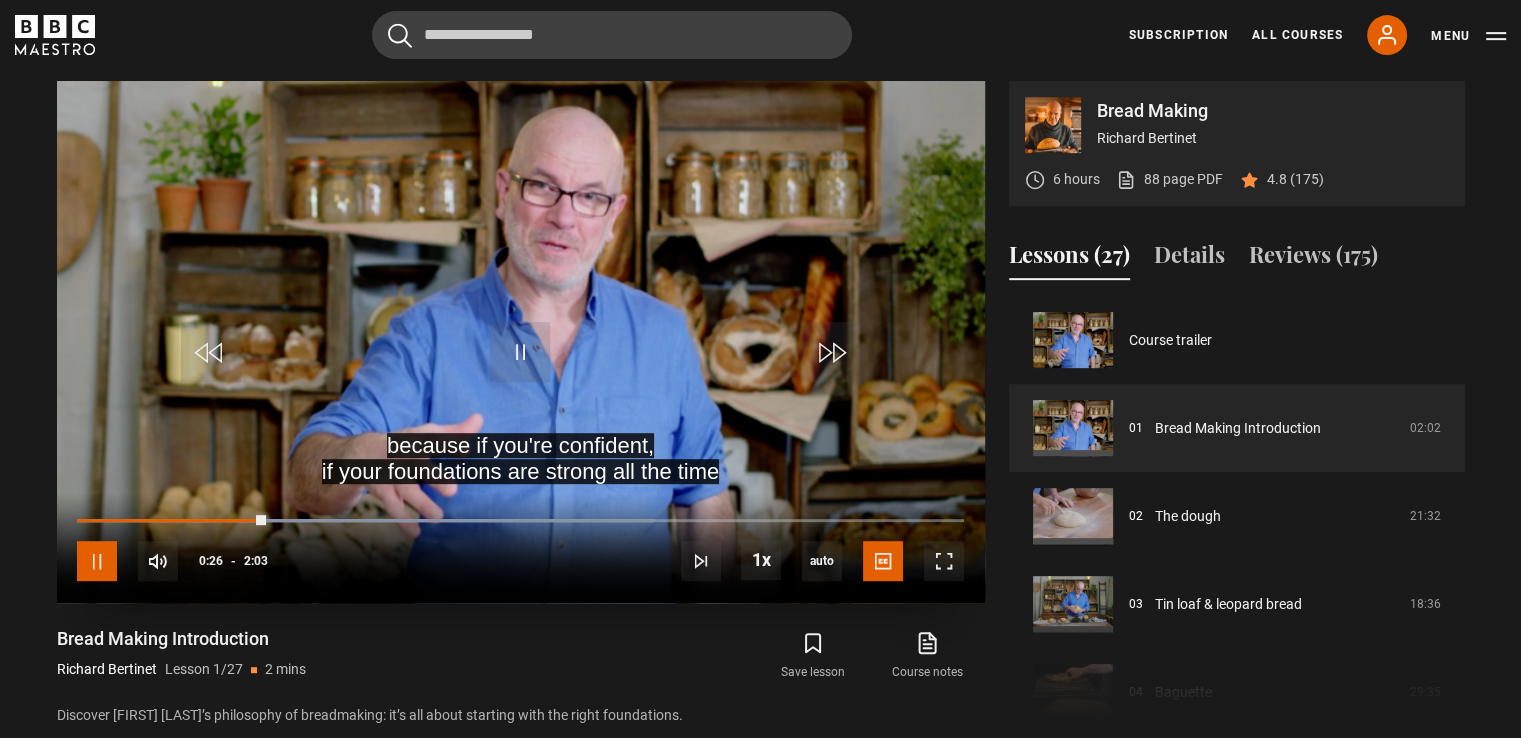 click at bounding box center (97, 561) 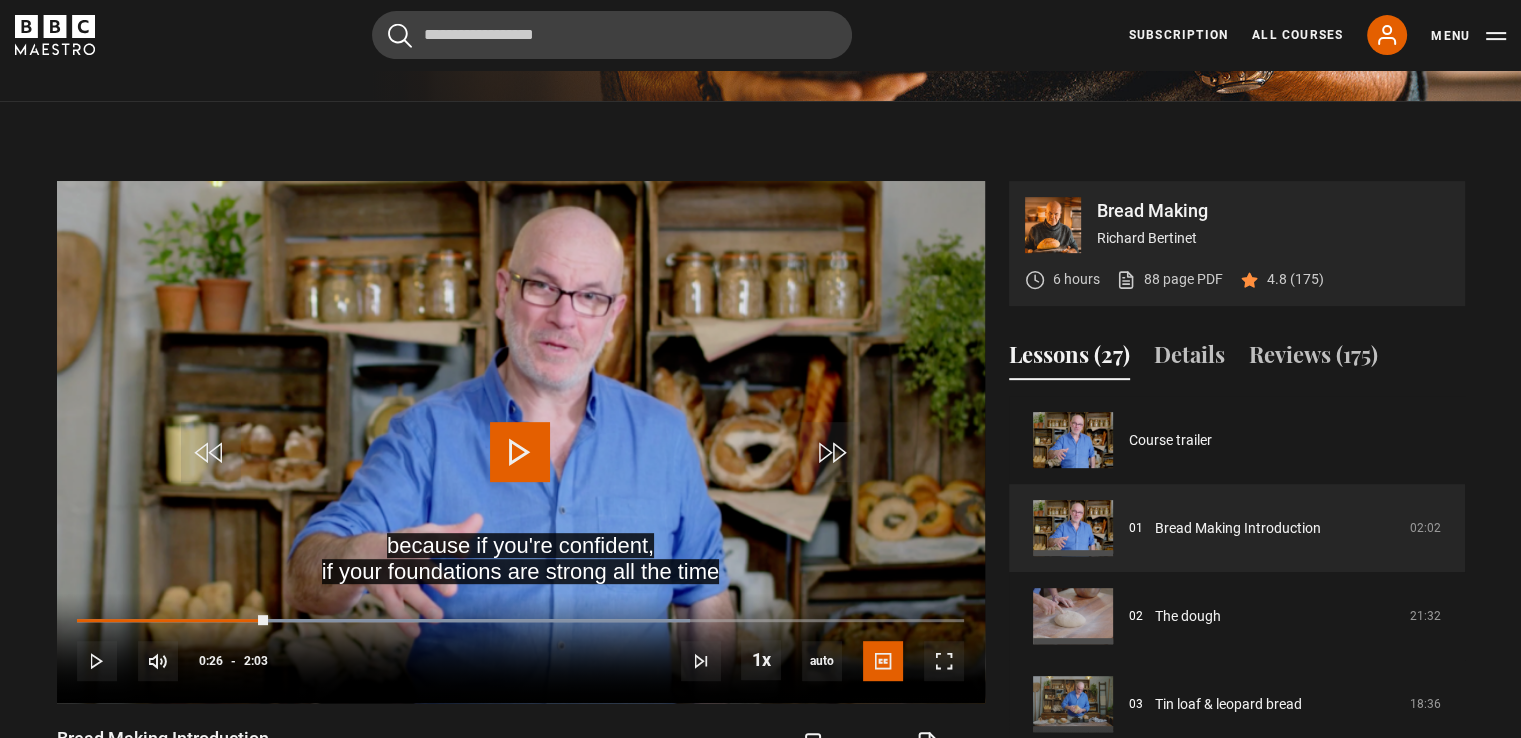 scroll, scrollTop: 884, scrollLeft: 0, axis: vertical 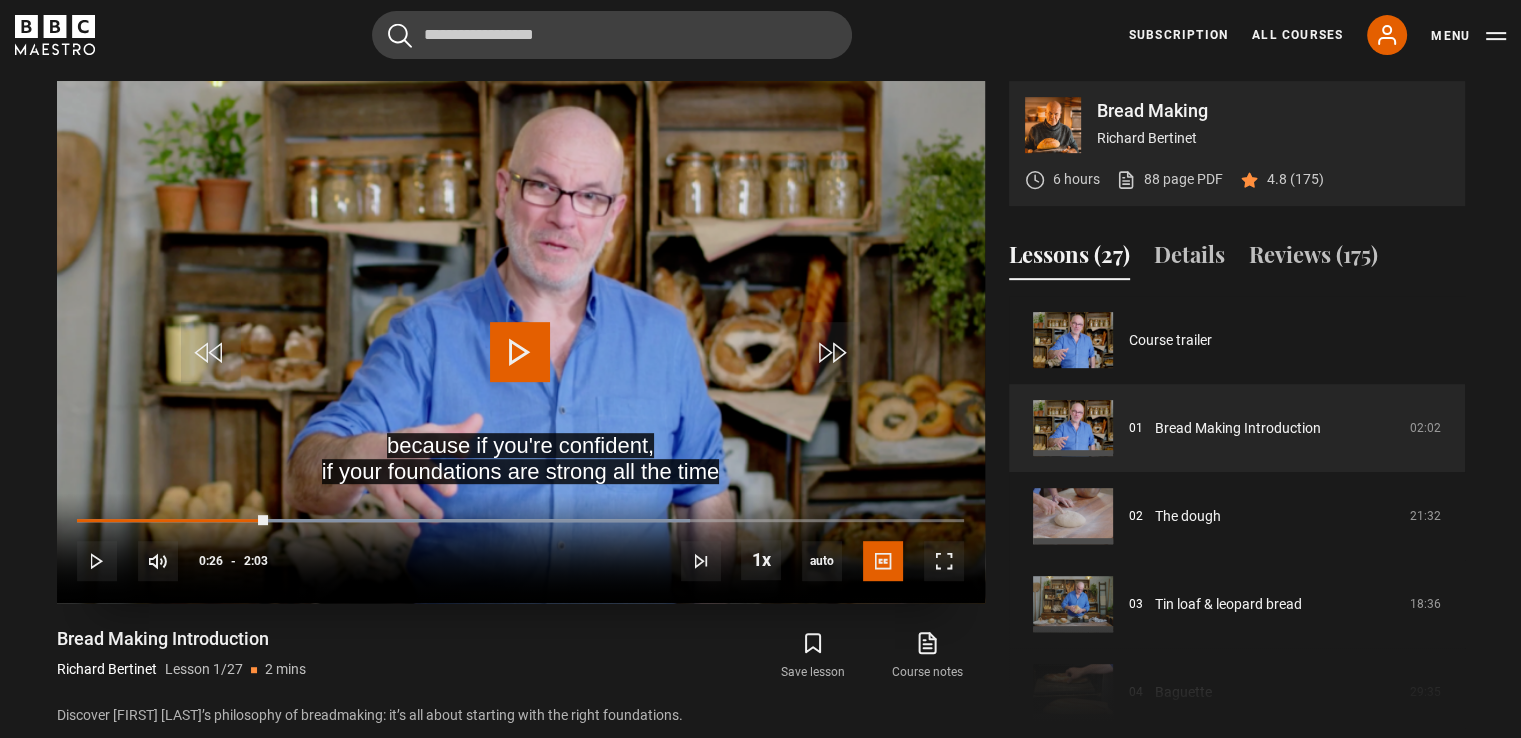 click at bounding box center (520, 352) 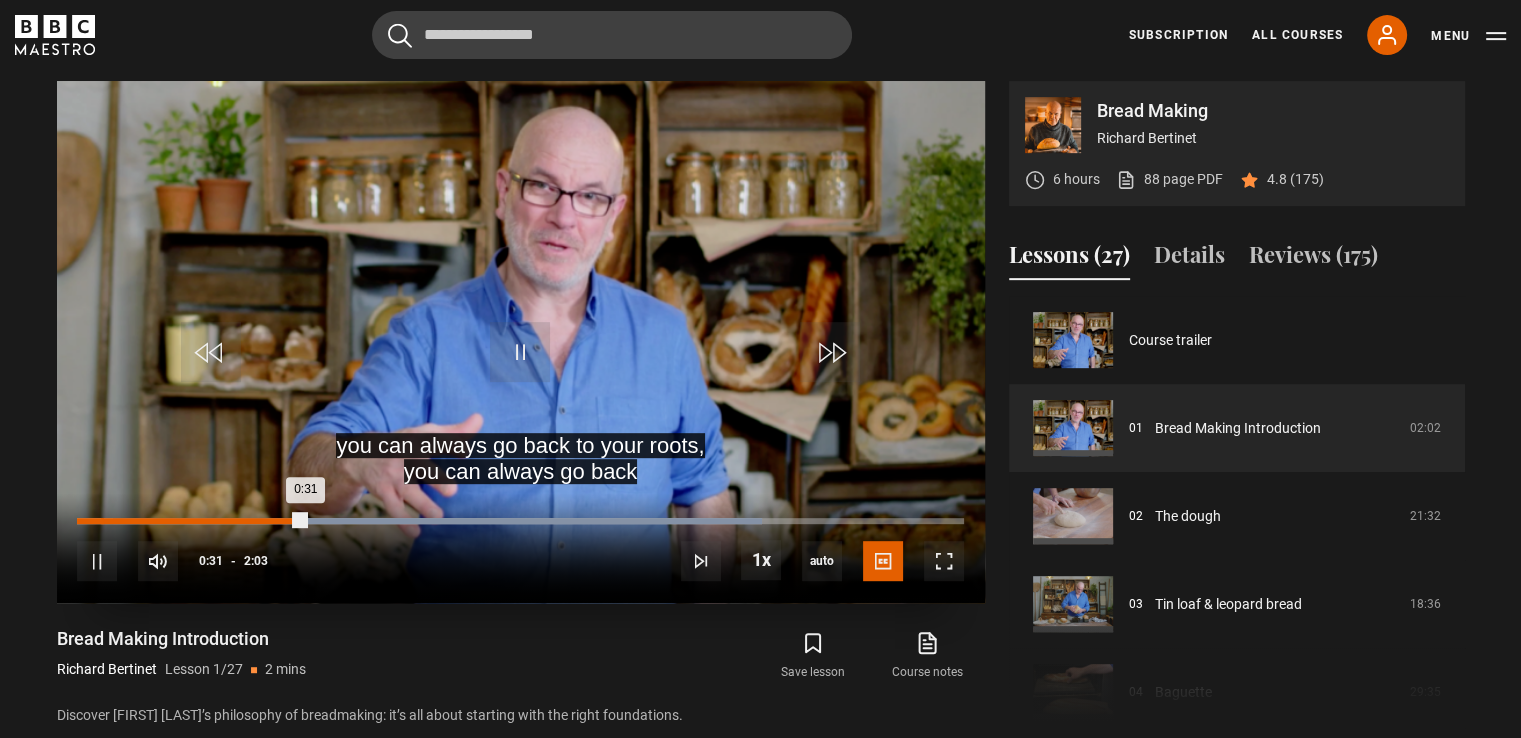 click on "Loaded :  77.24% 0:03 0:31" at bounding box center [520, 521] 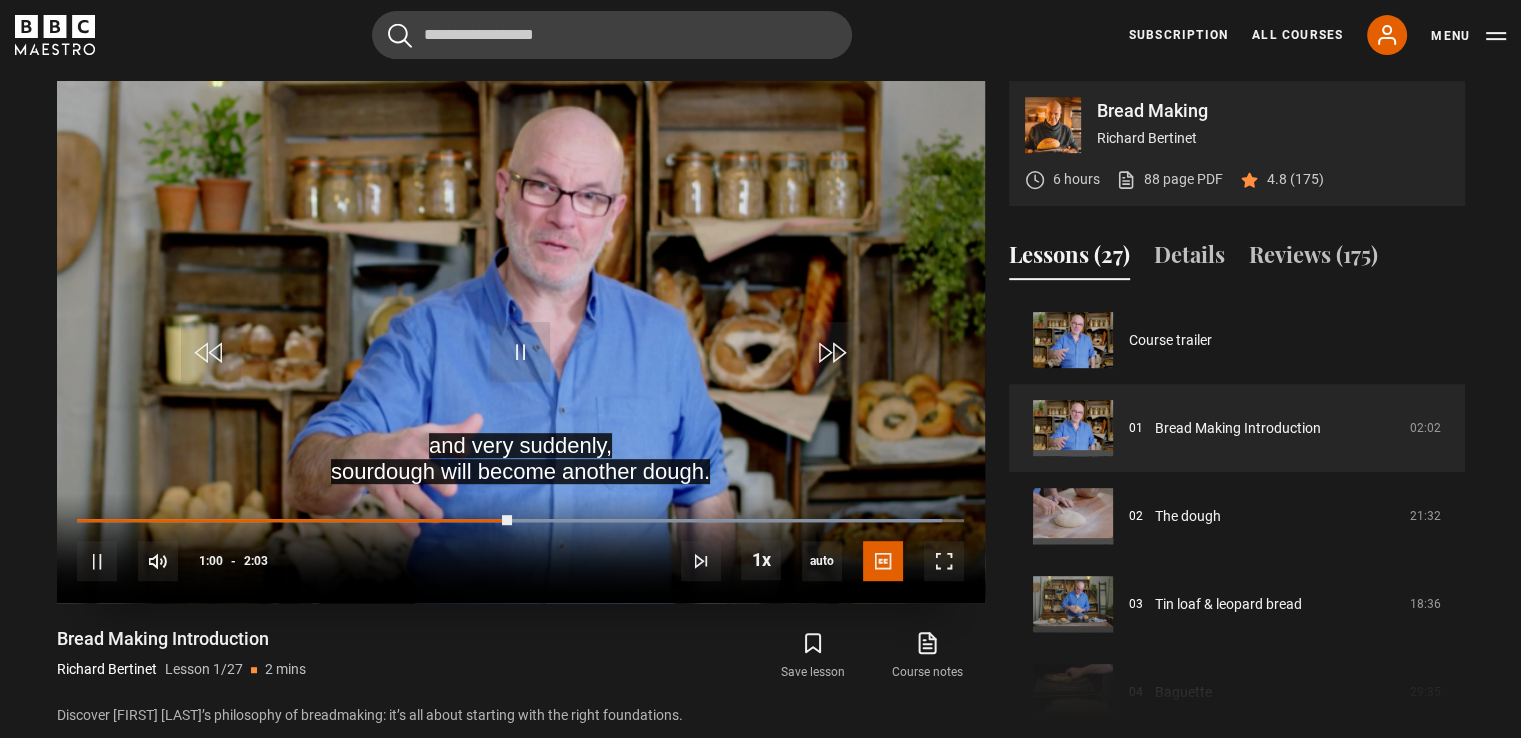 click on "10s Skip Back 10 seconds Pause 10s Skip Forward 10 seconds Loaded :  97.56% 0:04 1:00 Pause Mute 20% Current Time  1:00 - Duration  2:03
Richard Bertinet
Lesson 1
Bread Making Introduction
1x Playback Rate 2x 1.5x 1x , selected 0.5x auto Quality 360p 720p 1080p 2160p Auto , selected Captions captions off English  Captions , selected" at bounding box center (521, 548) 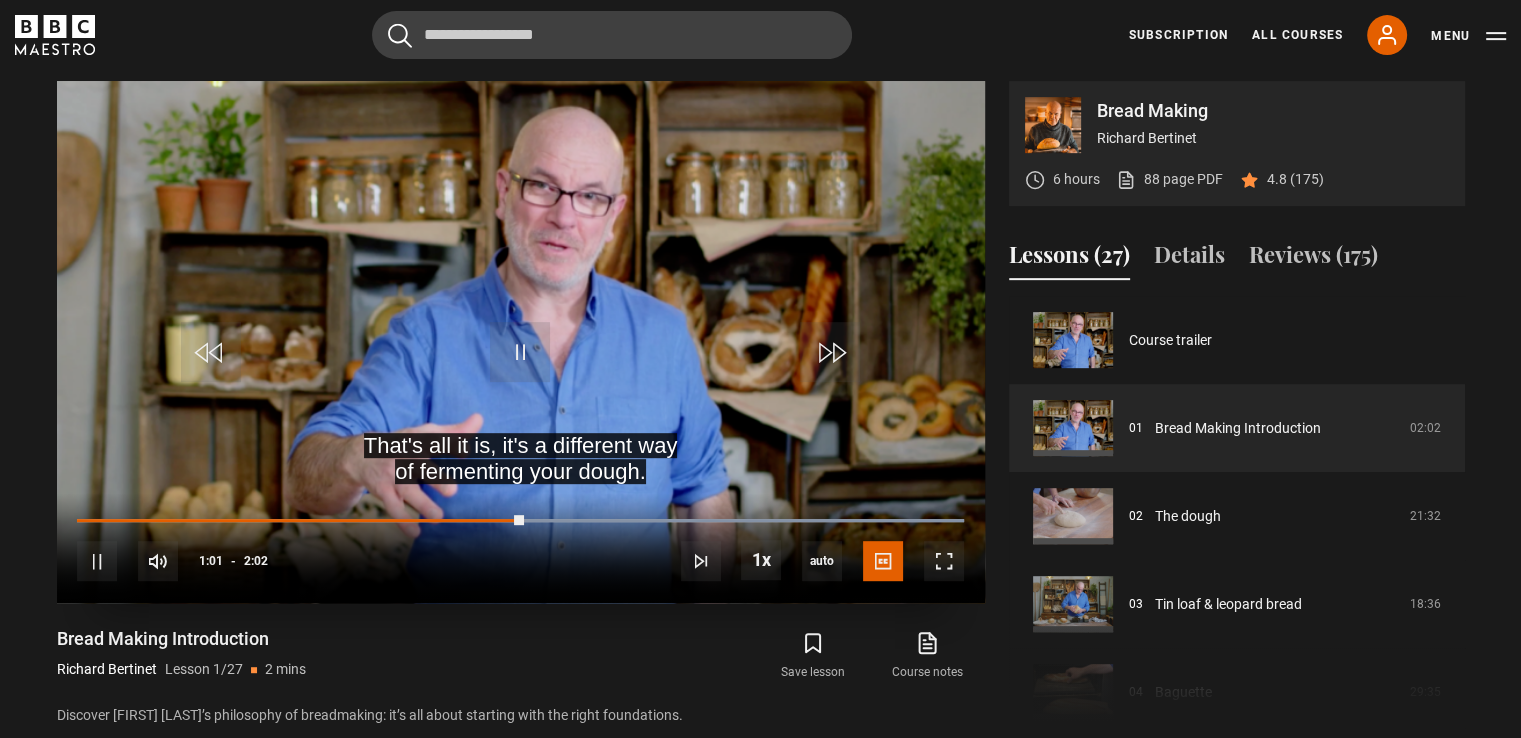 click on "10s Skip Back 10 seconds Pause 10s Skip Forward 10 seconds Loaded :  100.00% 0:04 1:01 Pause Mute 20% Current Time  1:01 - Duration  2:02
Richard Bertinet
Lesson 1
Bread Making Introduction
1x Playback Rate 2x 1.5x 1x , selected 0.5x auto Quality 360p 720p 1080p 2160p Auto , selected Captions captions off English  Captions , selected" at bounding box center (521, 548) 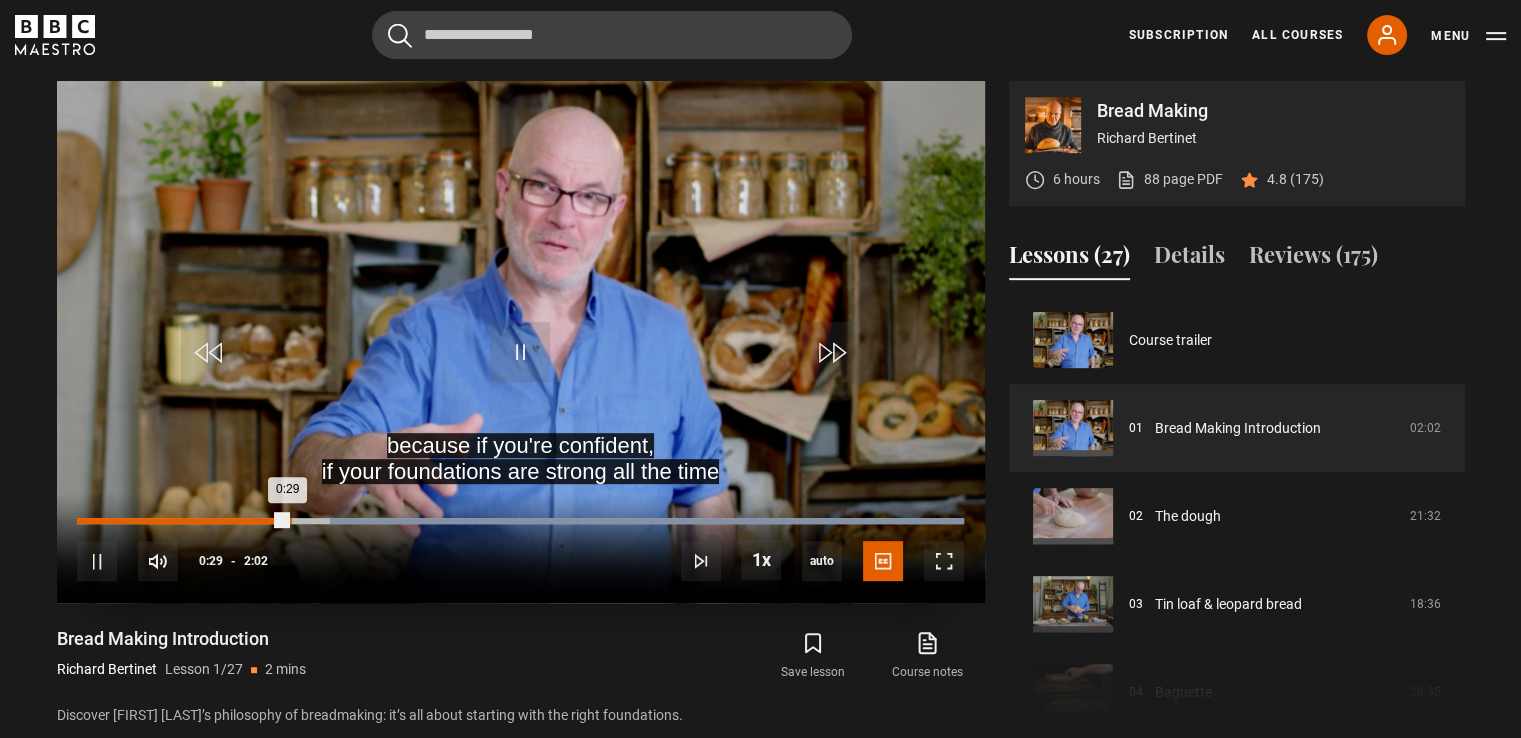 click on "0:29" at bounding box center [182, 521] 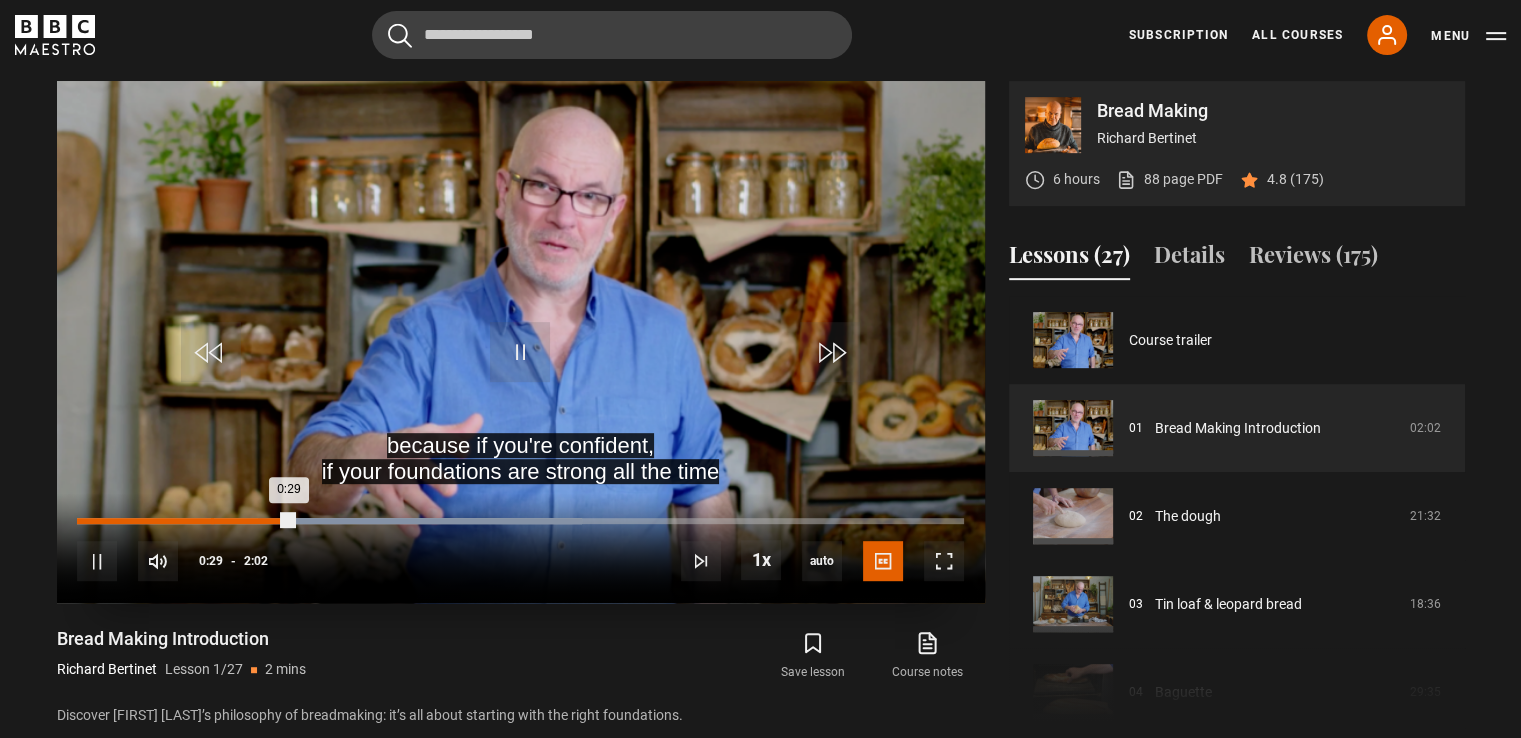 click on "0:18" at bounding box center [212, 521] 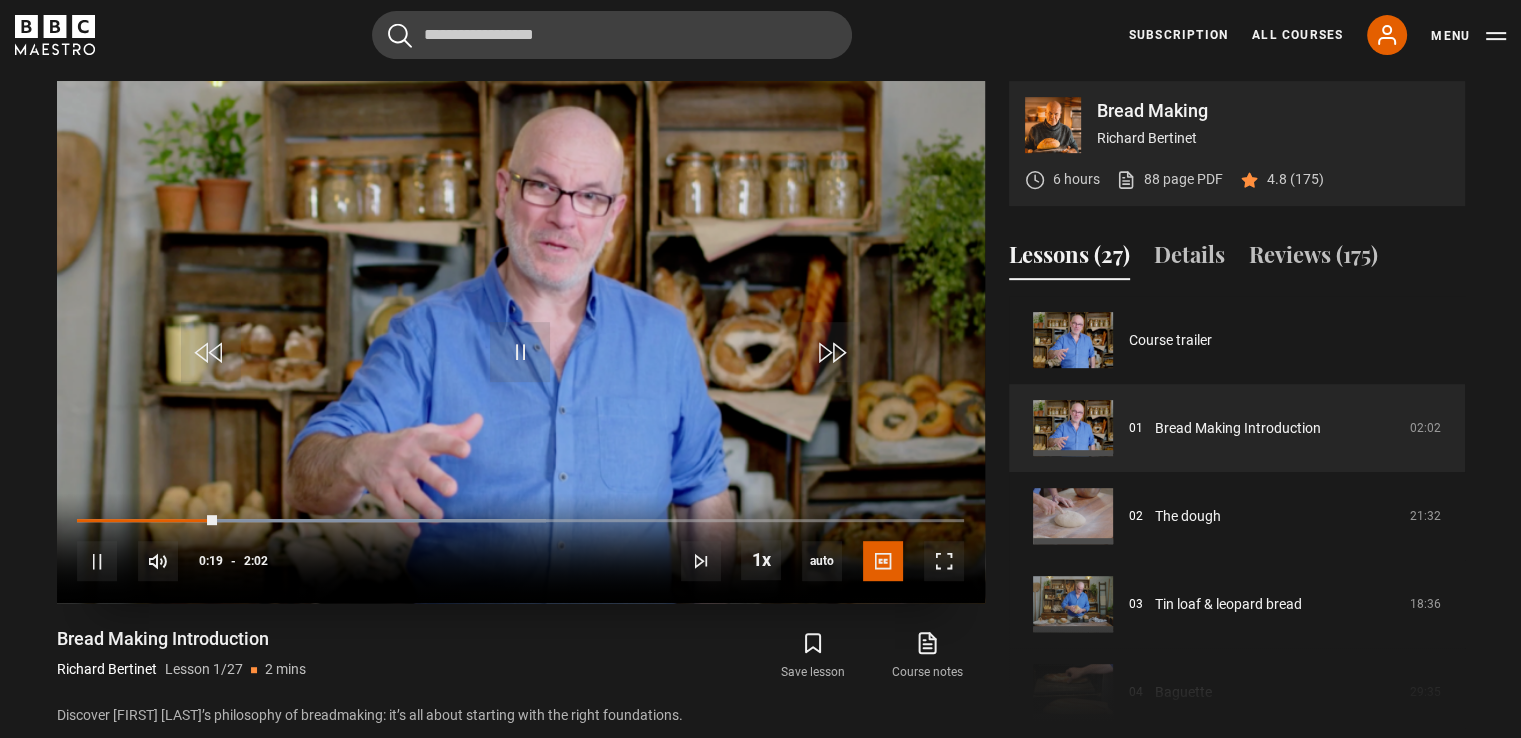 click on "10s Skip Back 10 seconds Pause 10s Skip Forward 10 seconds Loaded :  52.86% 0:09 0:19 Pause Mute 20% Current Time  0:19 - Duration  2:02
Richard Bertinet
Lesson 1
Bread Making Introduction
1x Playback Rate 2x 1.5x 1x , selected 0.5x auto Quality 360p 720p 1080p 2160p Auto , selected Captions captions off English  Captions , selected" at bounding box center [521, 548] 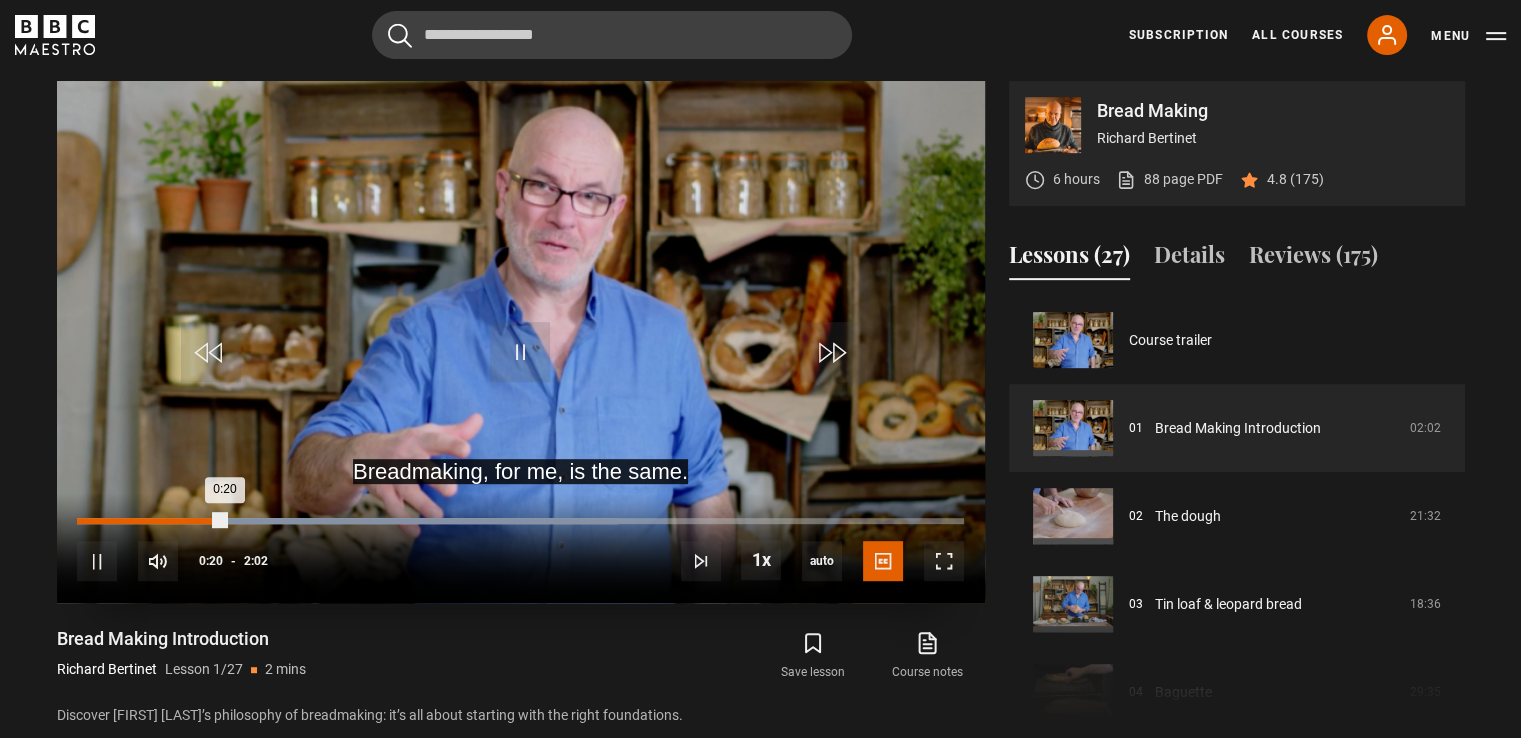 click on "Loaded :  61.00% 0:07 0:20" at bounding box center (520, 521) 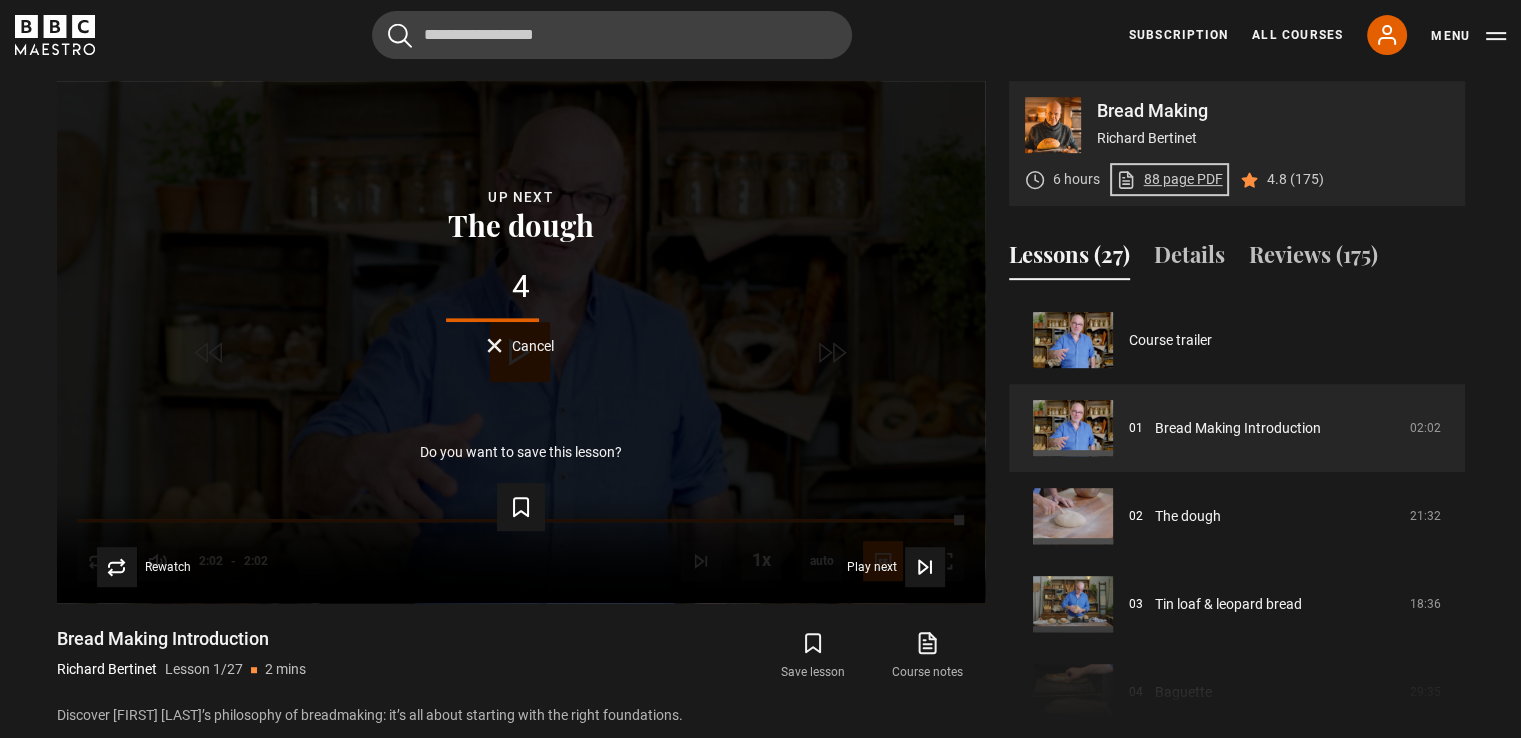 click on "88 page PDF
(opens in new tab)" at bounding box center (1169, 179) 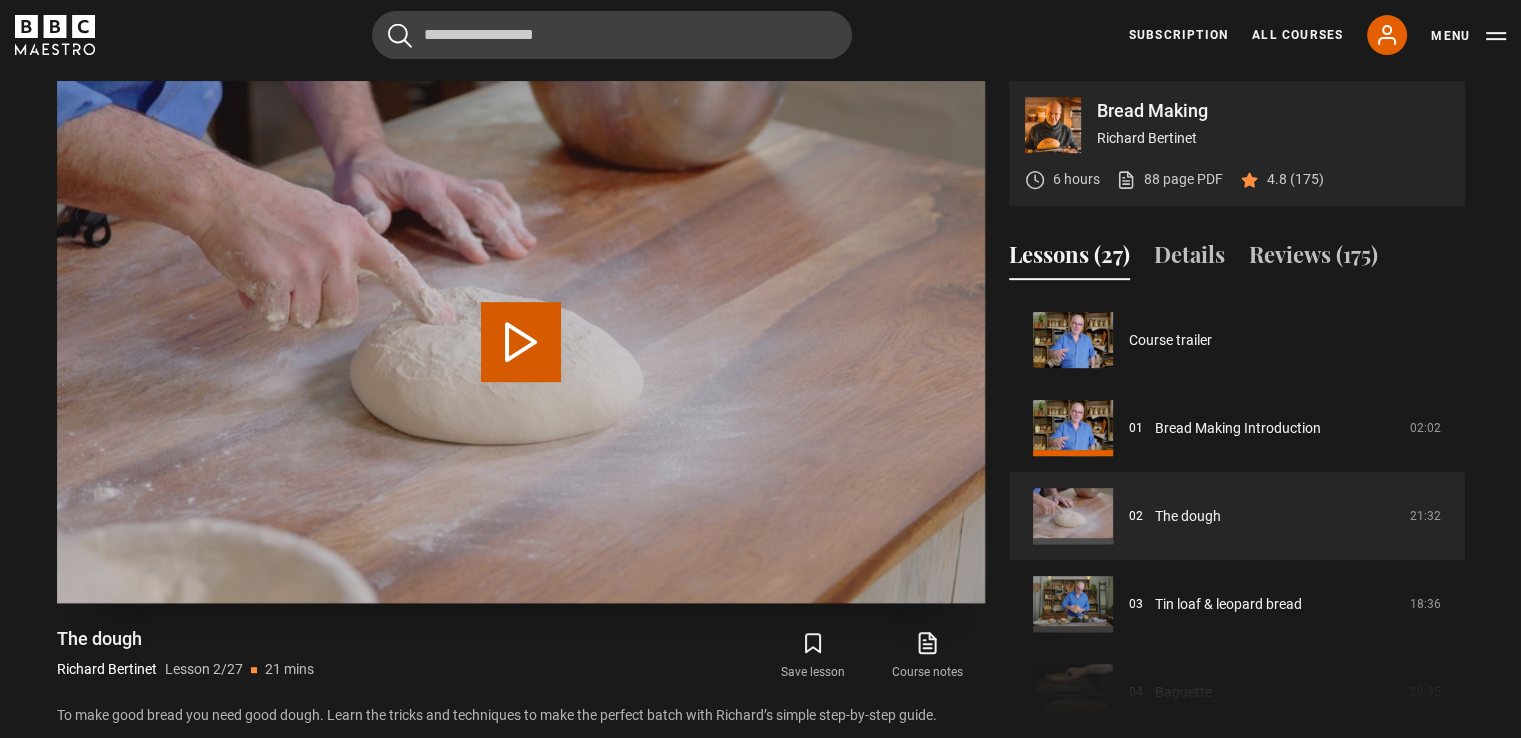scroll, scrollTop: 88, scrollLeft: 0, axis: vertical 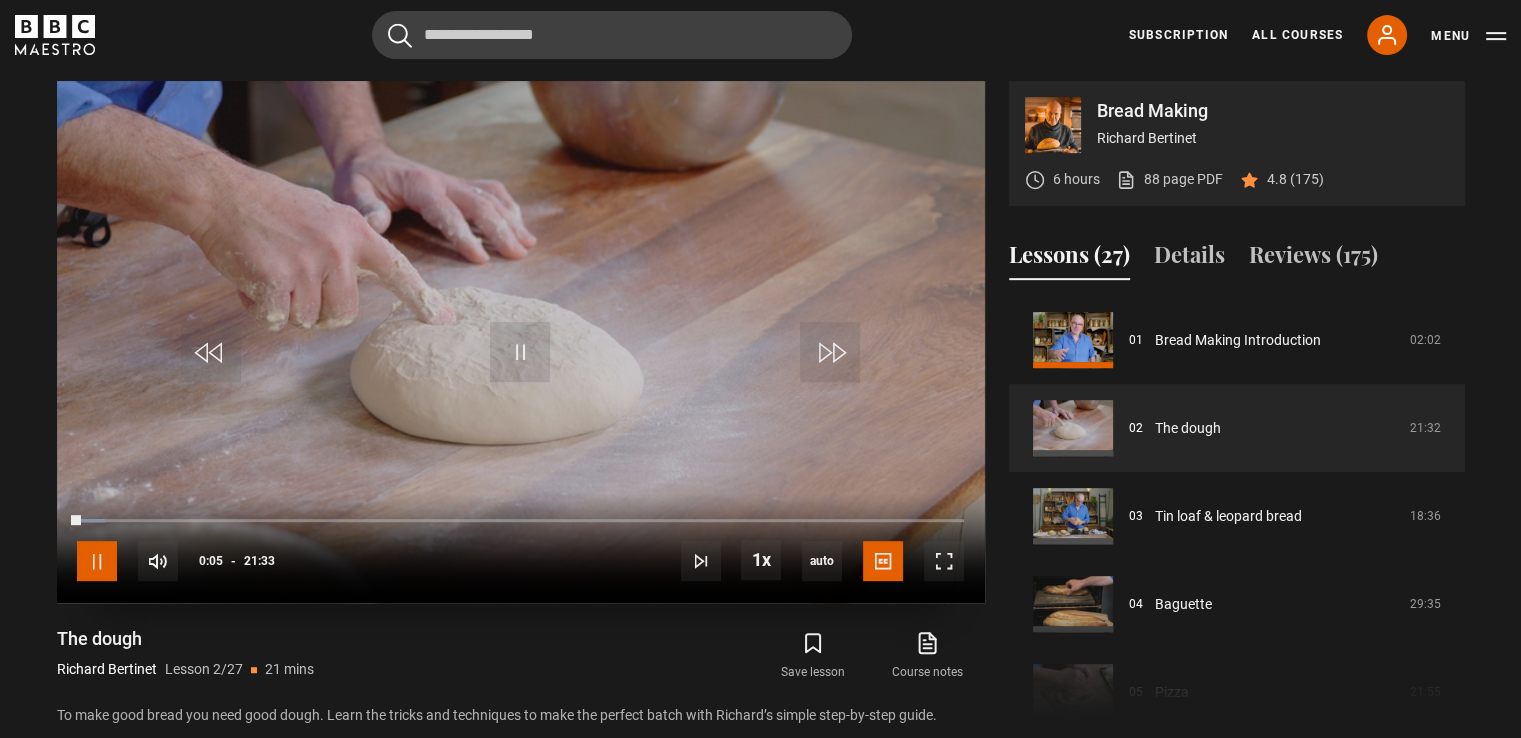 click at bounding box center [97, 561] 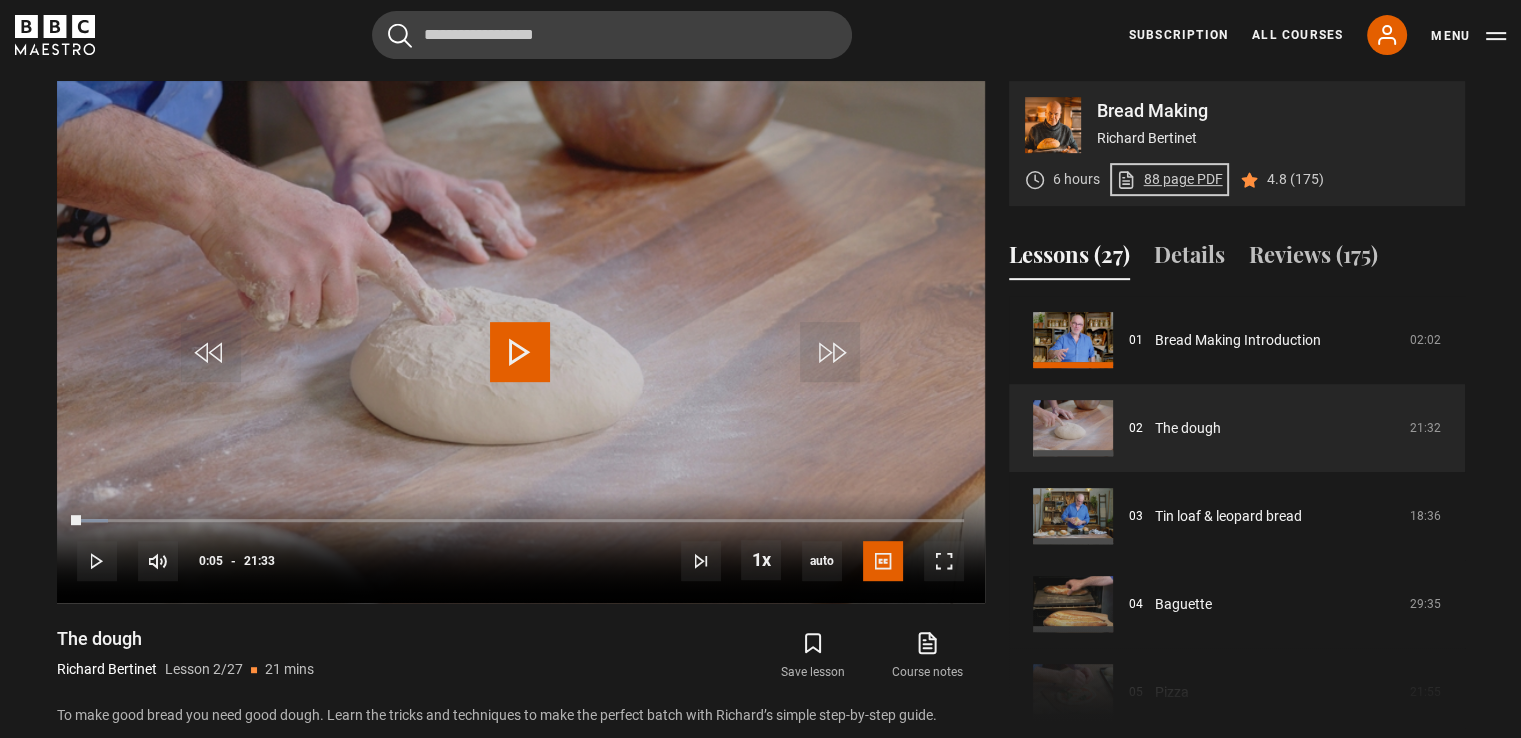 click on "88 page PDF
(opens in new tab)" at bounding box center (1169, 179) 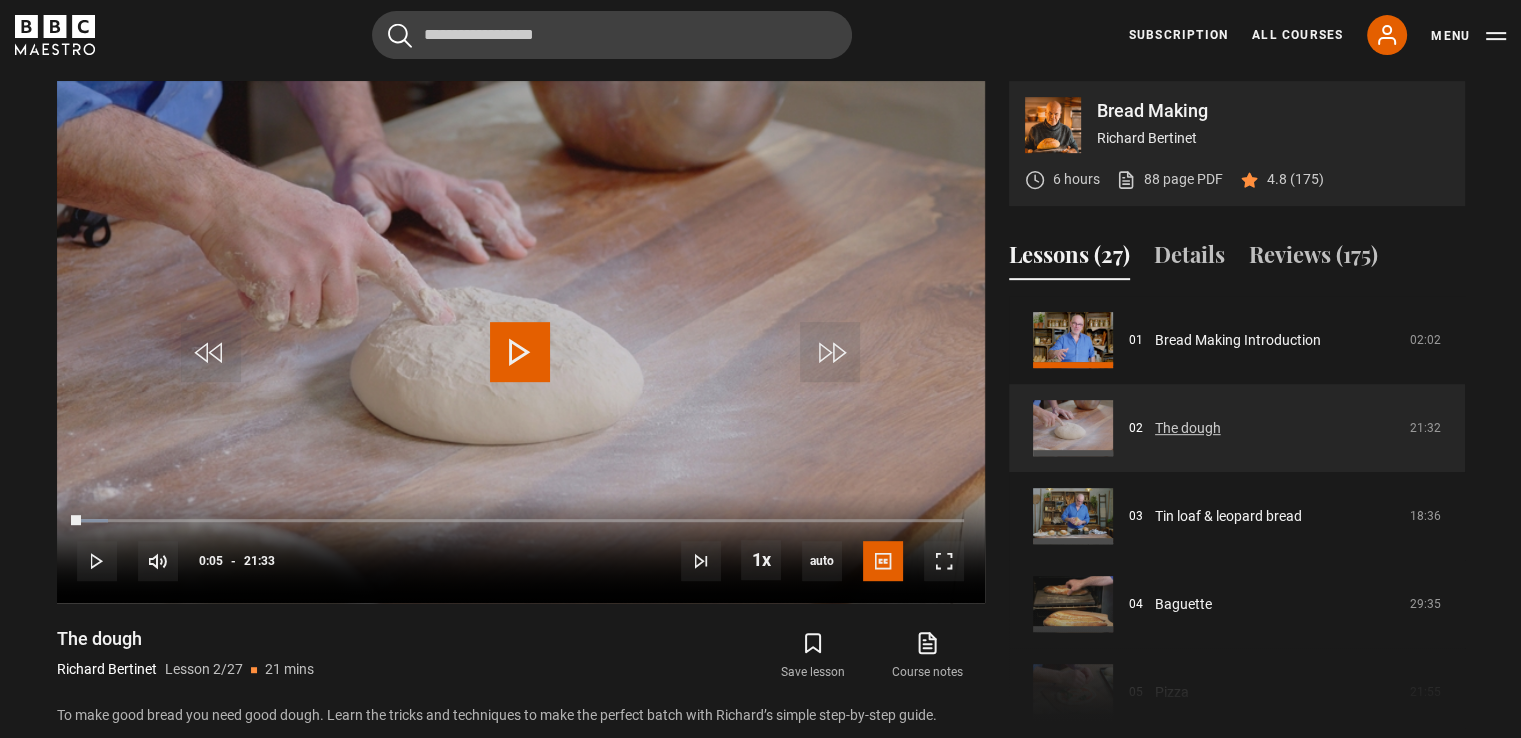 click on "The dough" at bounding box center [1188, 428] 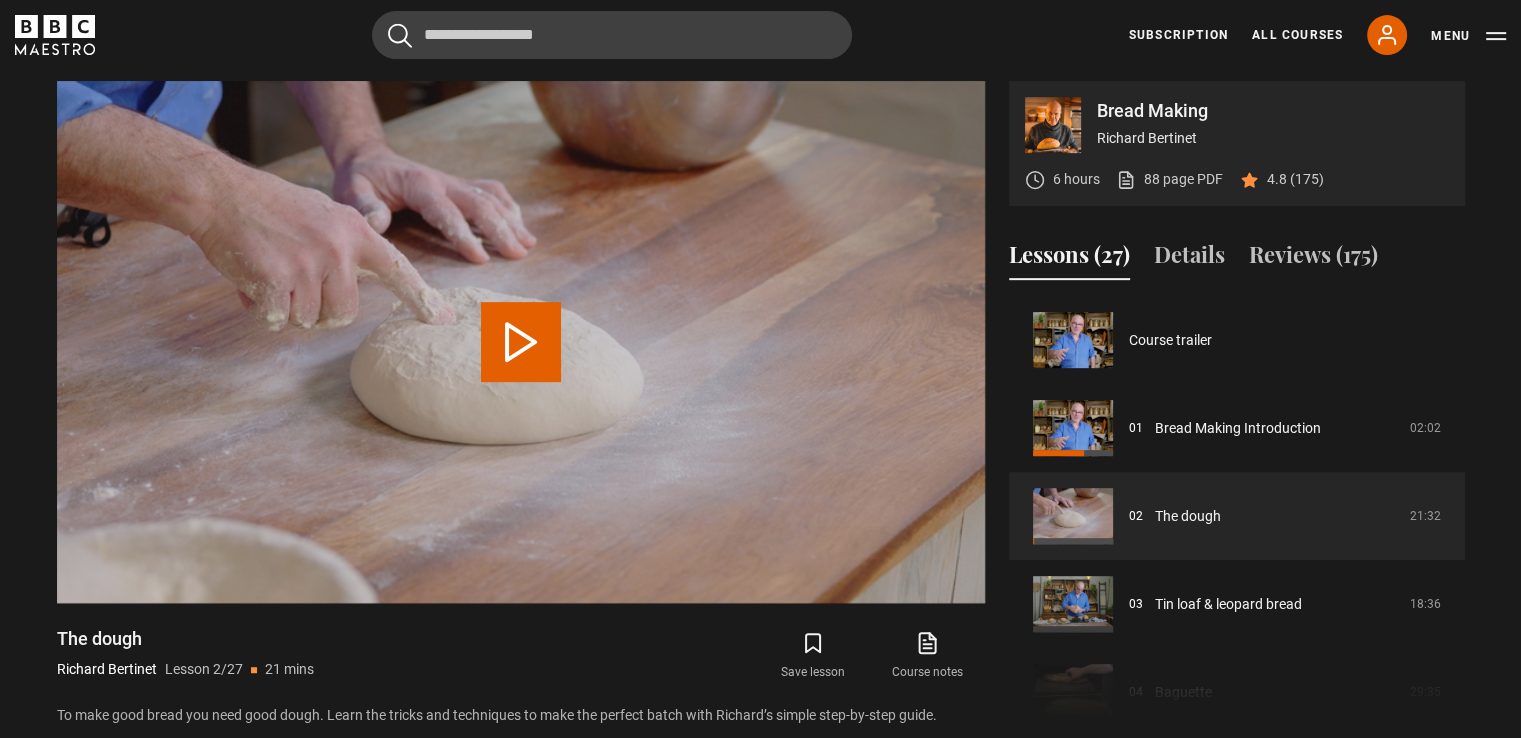 scroll, scrollTop: 88, scrollLeft: 0, axis: vertical 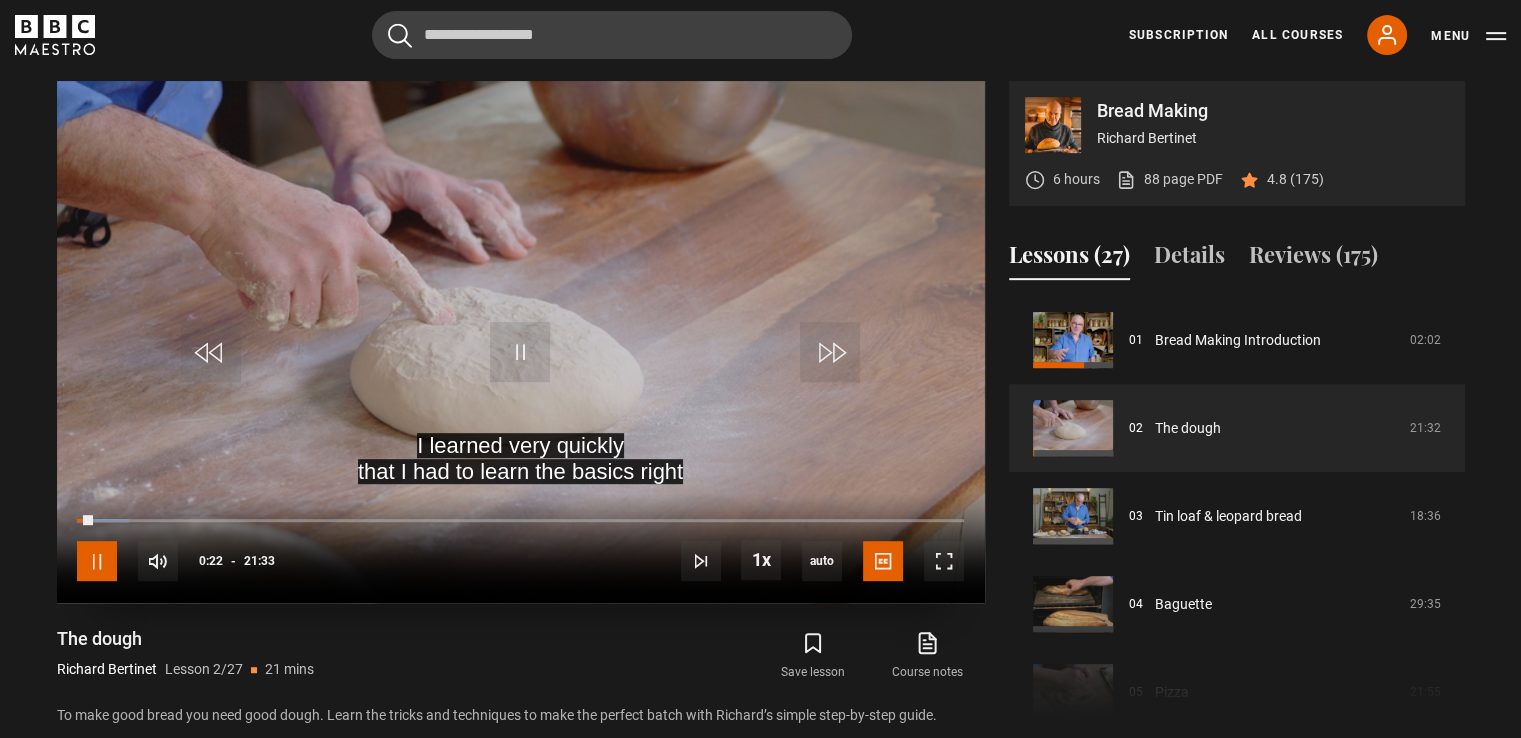 click at bounding box center (97, 561) 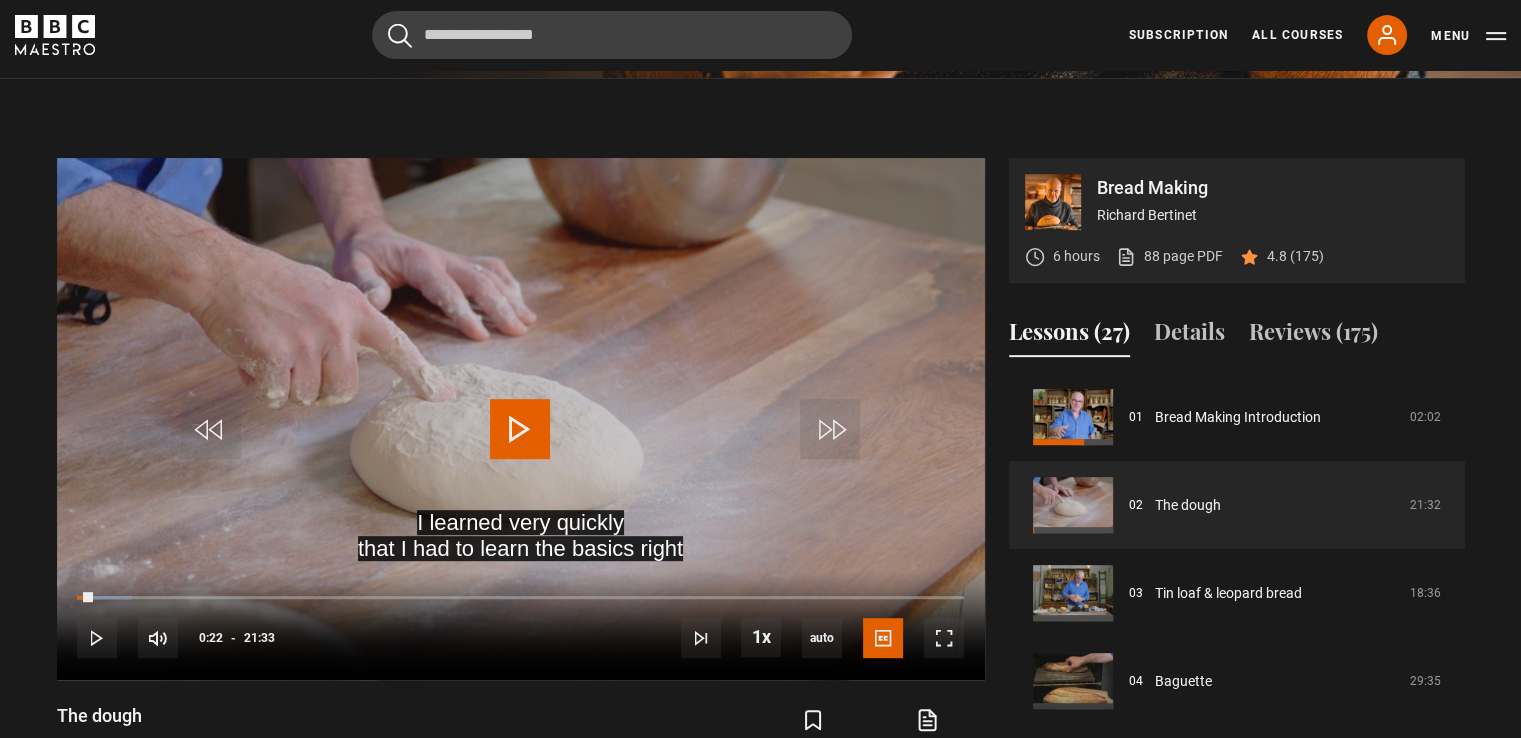 scroll, scrollTop: 784, scrollLeft: 0, axis: vertical 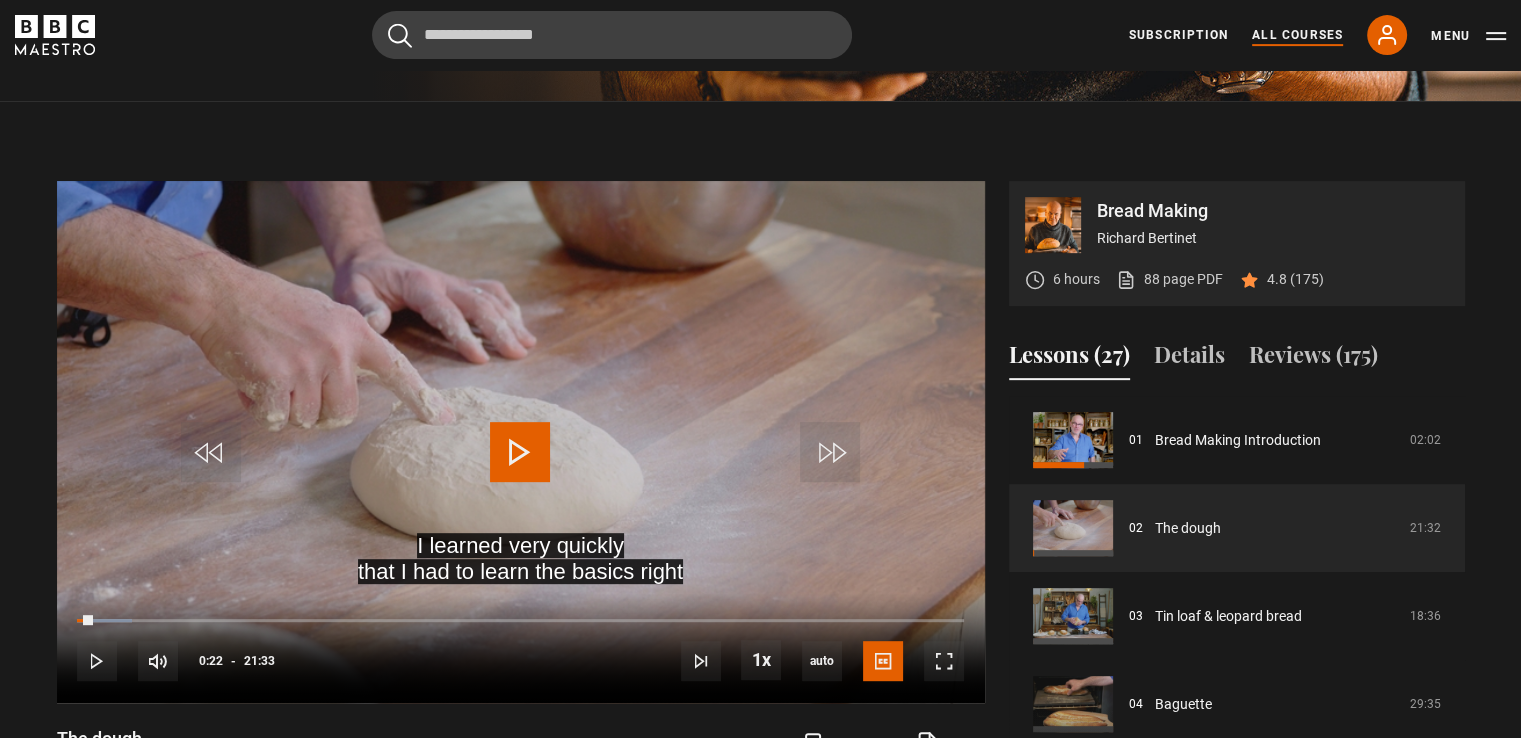 click on "All Courses" at bounding box center (1297, 35) 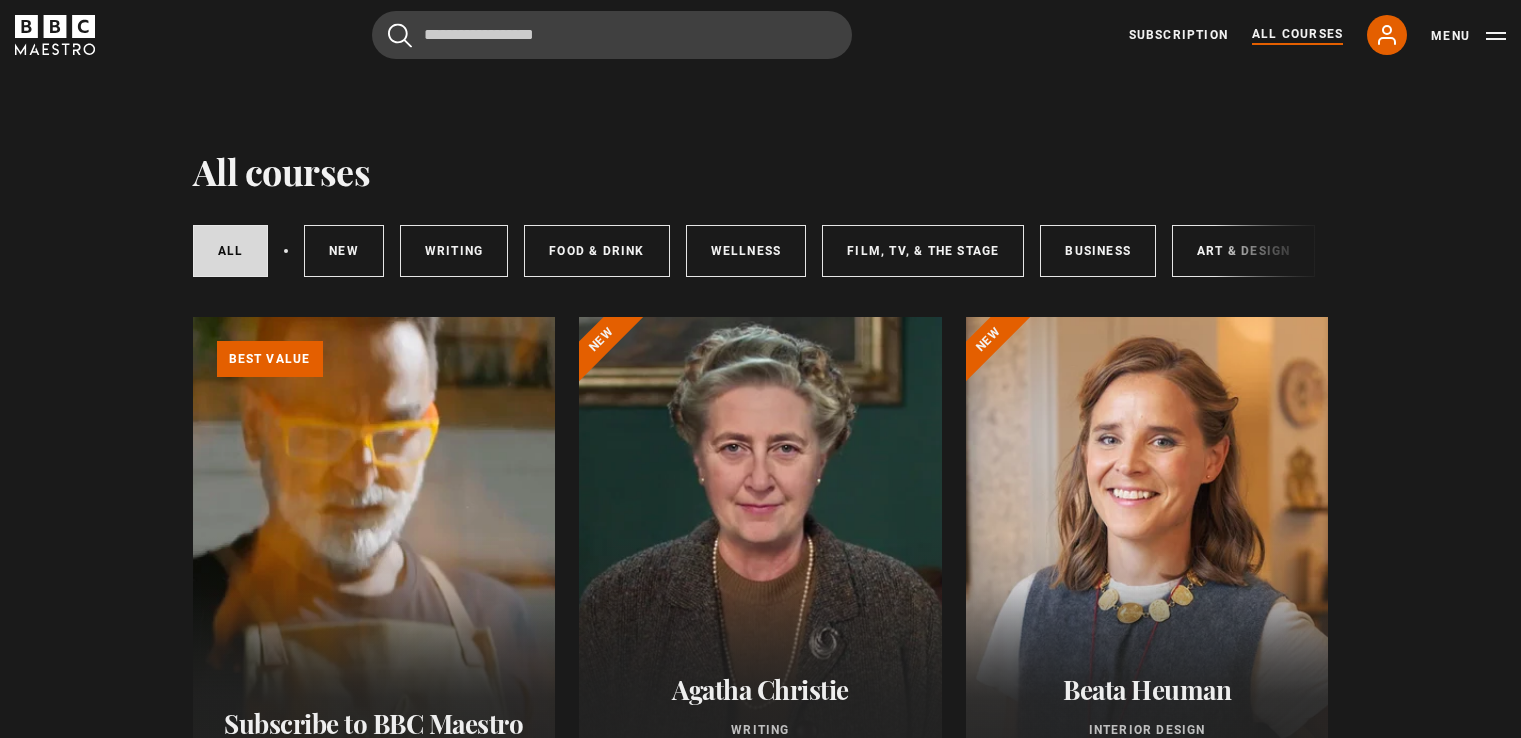 scroll, scrollTop: 0, scrollLeft: 0, axis: both 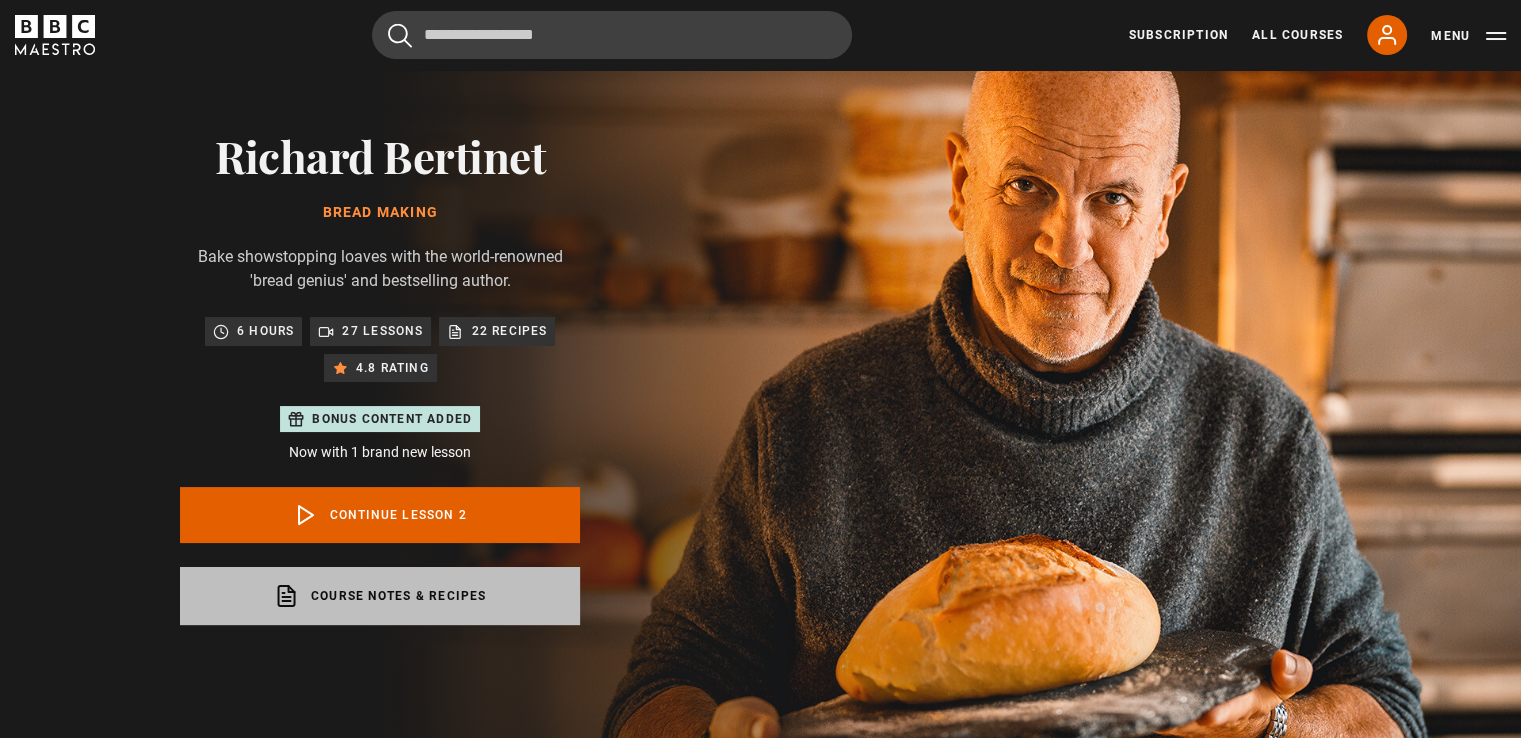 click on "Course notes & recipes
opens in a new tab" at bounding box center (380, 596) 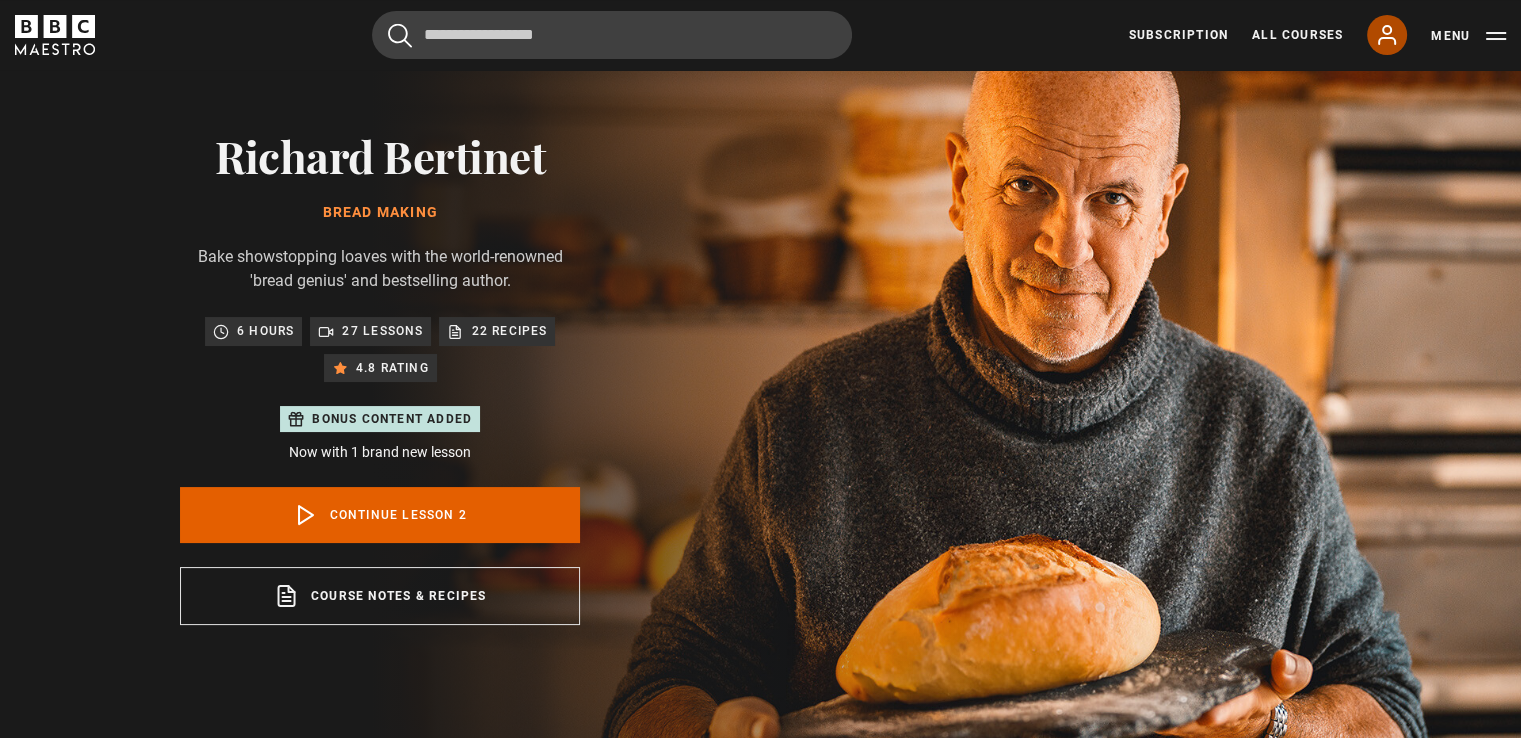 click 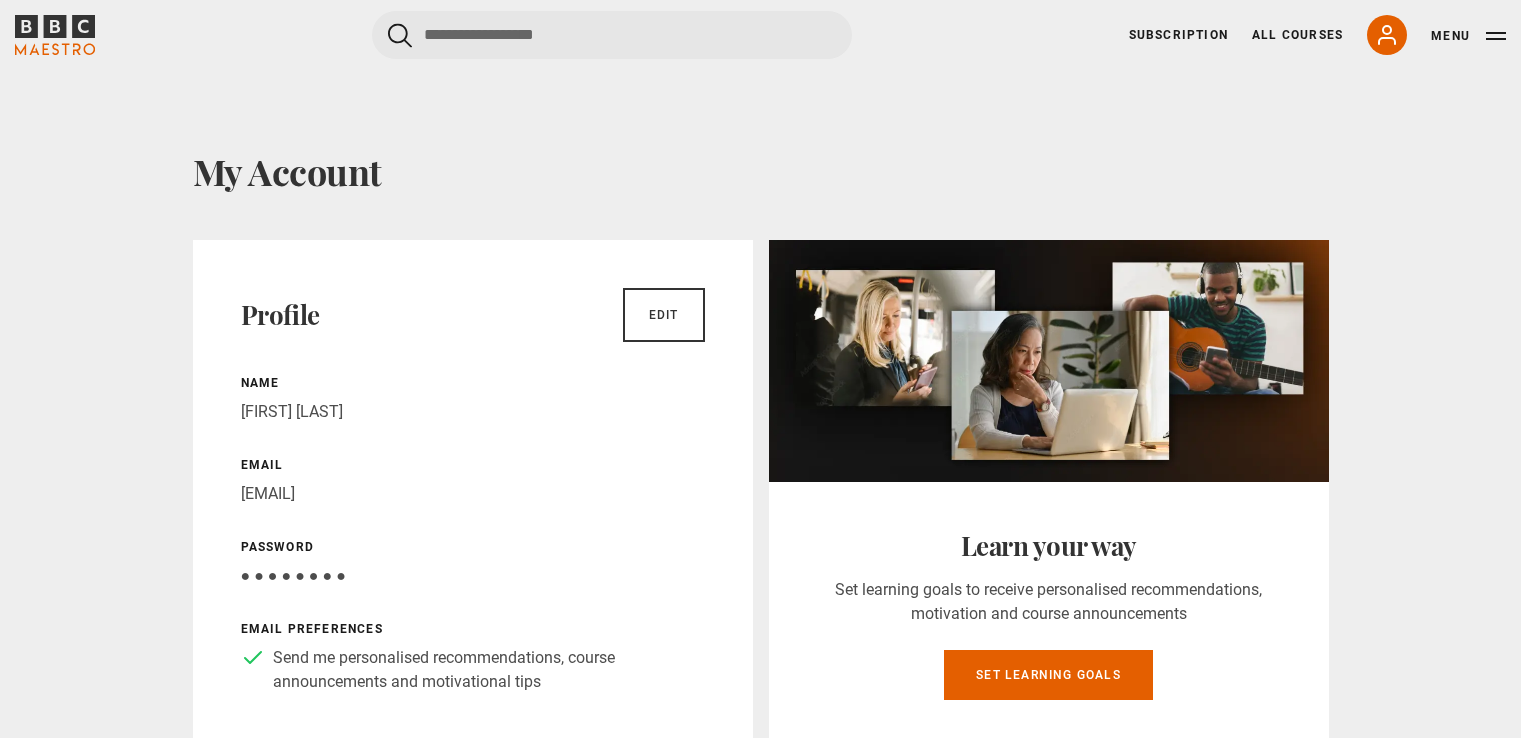 scroll, scrollTop: 0, scrollLeft: 0, axis: both 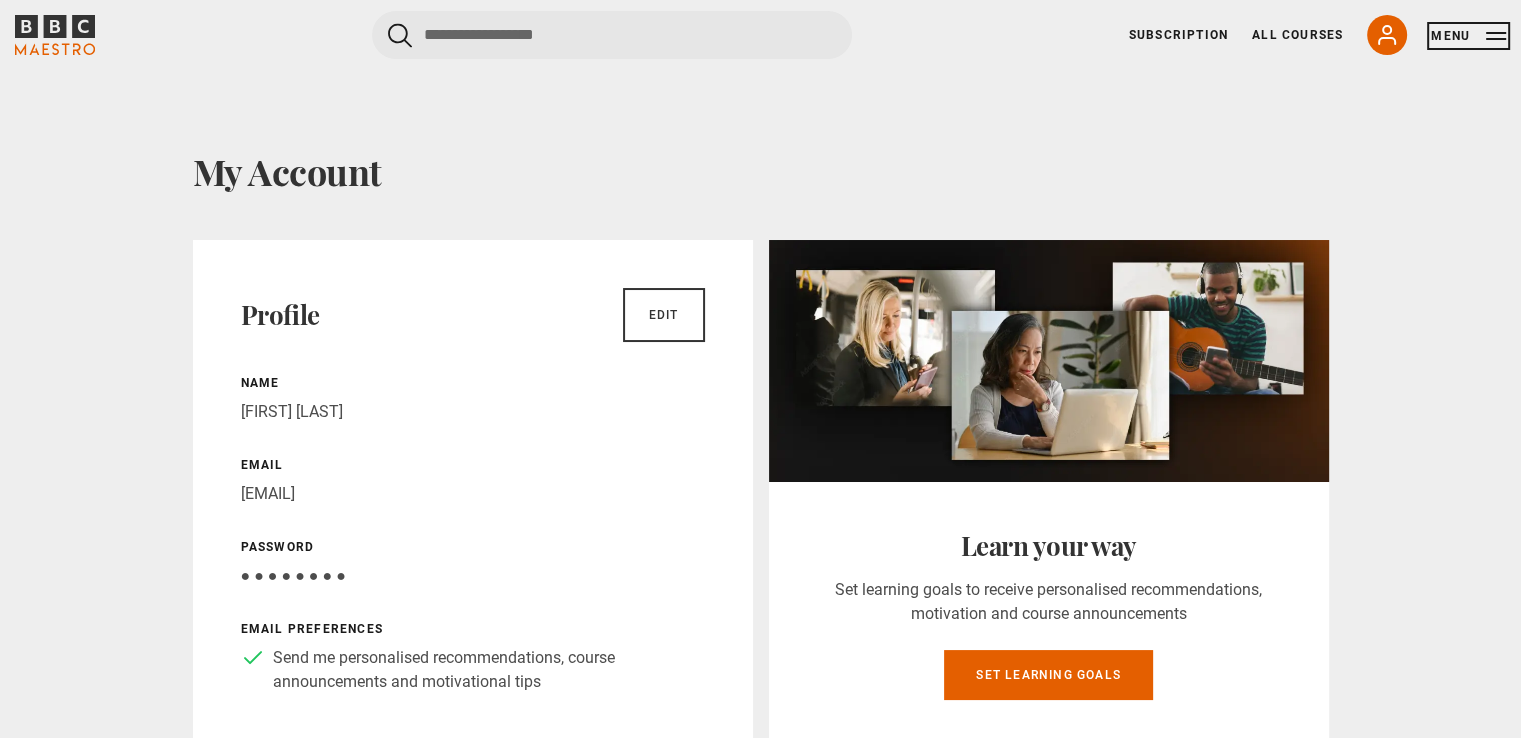 click on "Menu" at bounding box center [1468, 36] 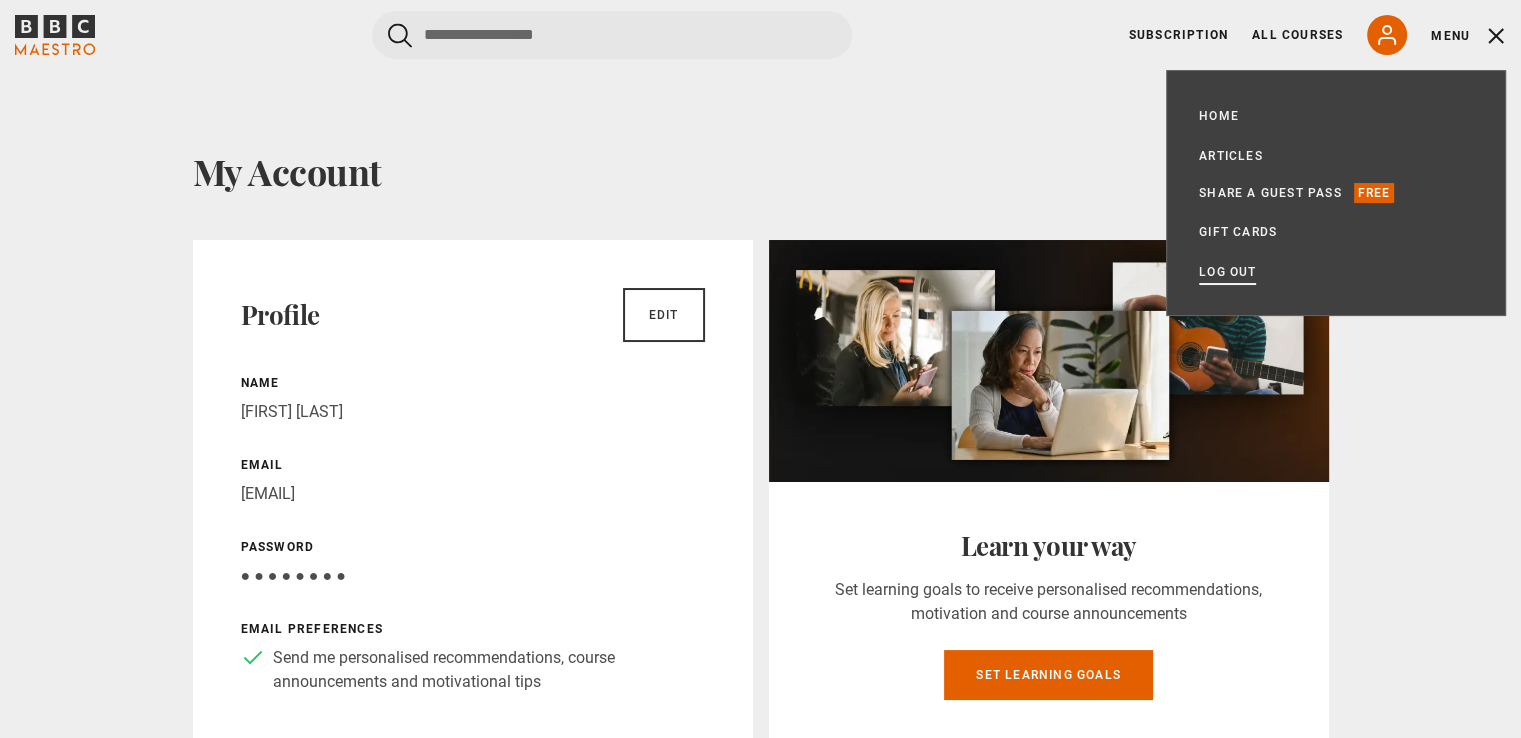 click on "Log out" at bounding box center [1227, 272] 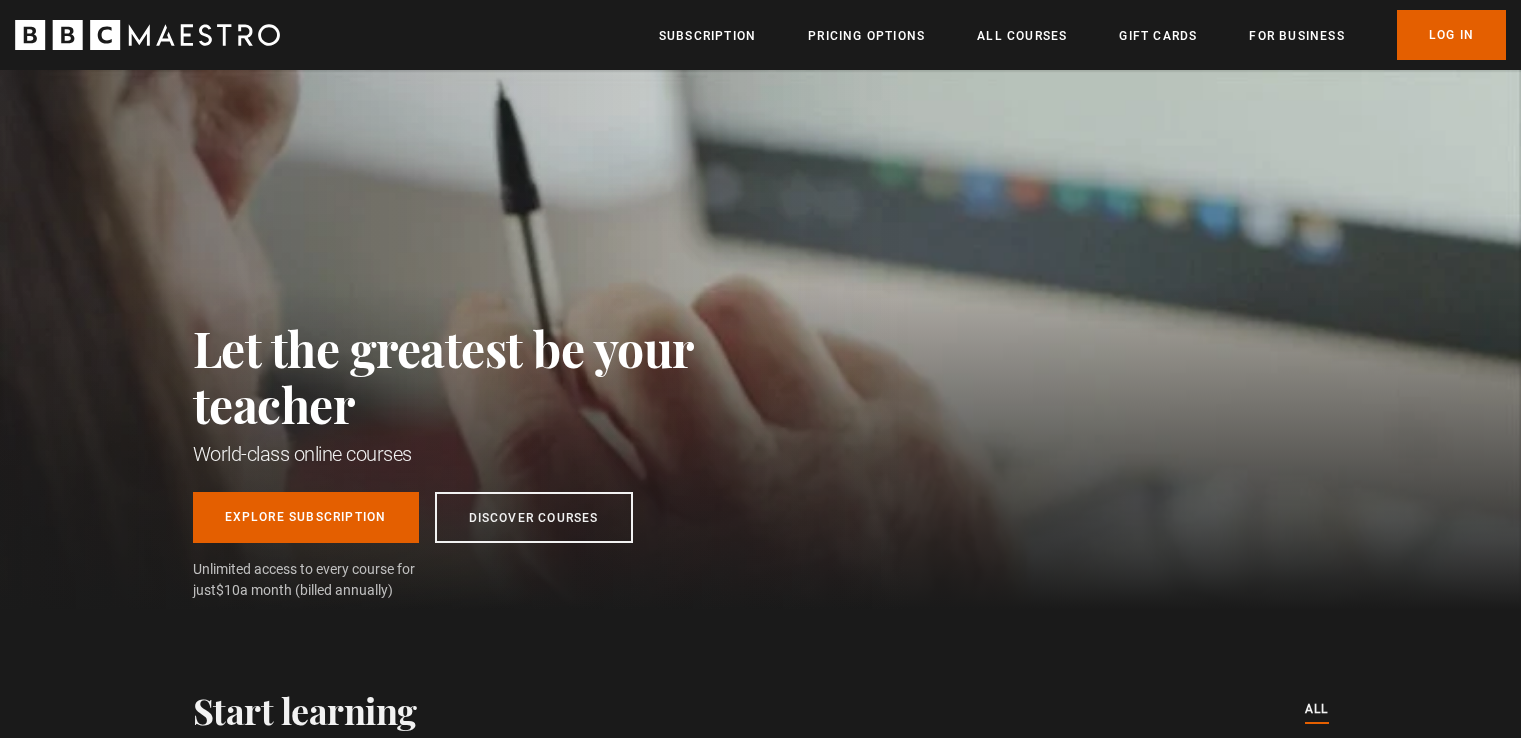 scroll, scrollTop: 0, scrollLeft: 0, axis: both 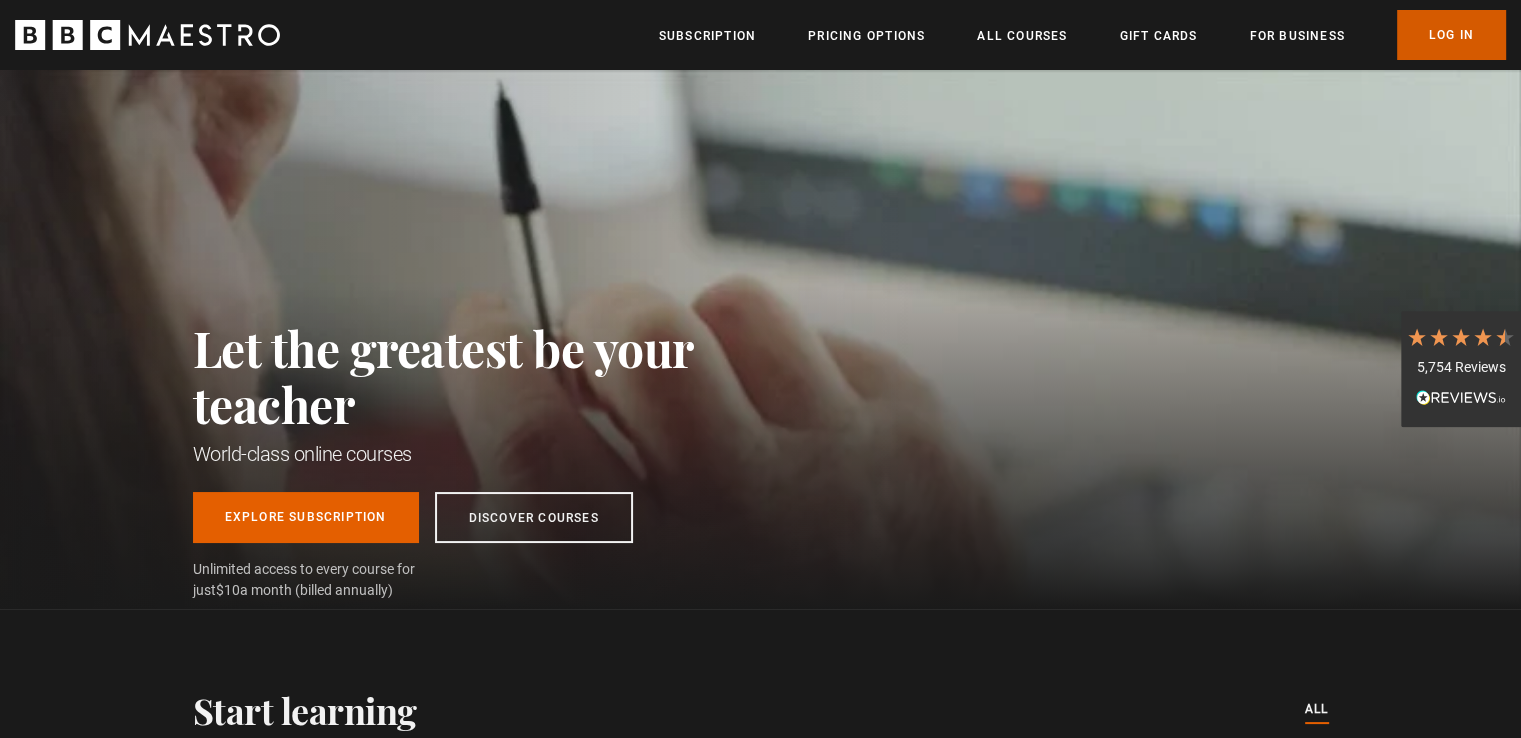 click on "Log In" at bounding box center [1451, 35] 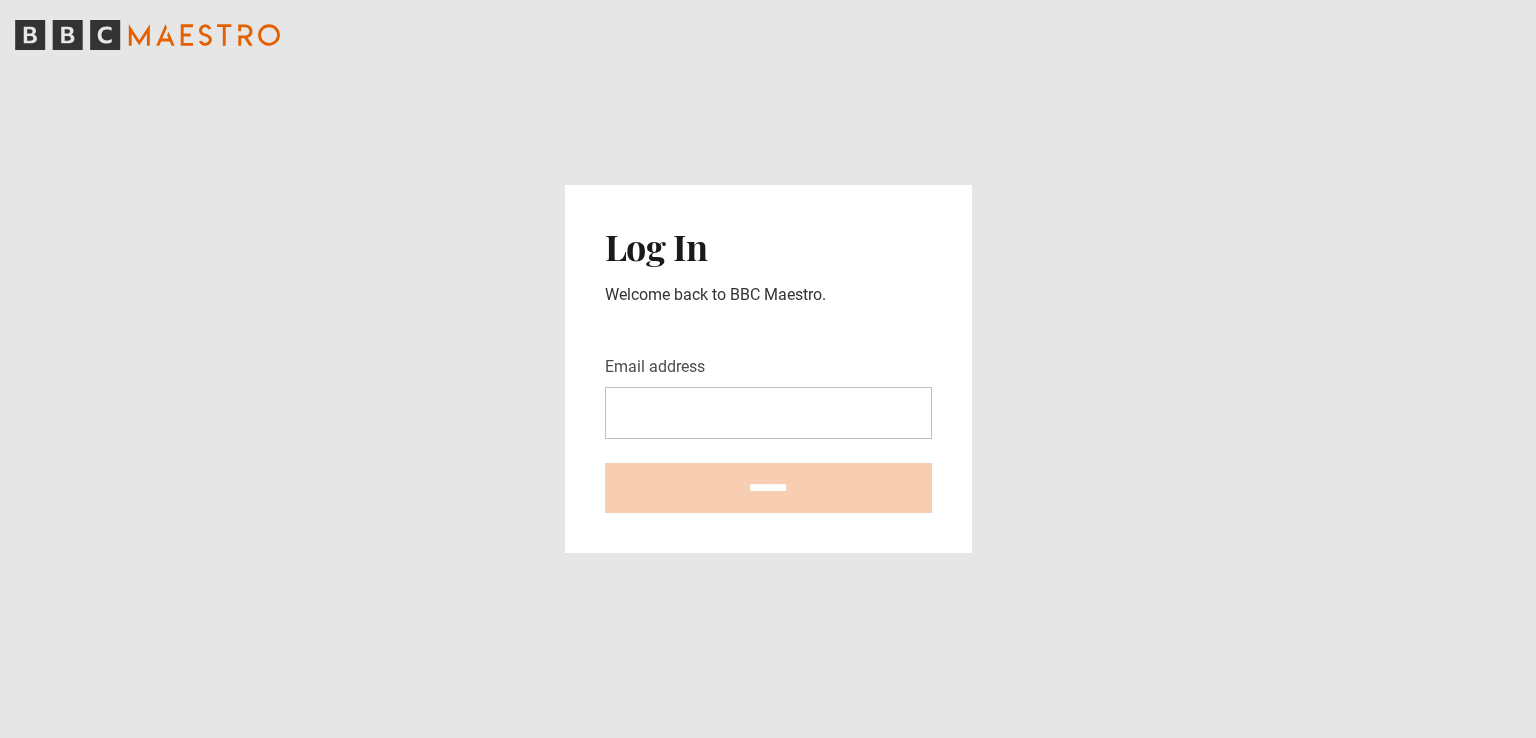 scroll, scrollTop: 0, scrollLeft: 0, axis: both 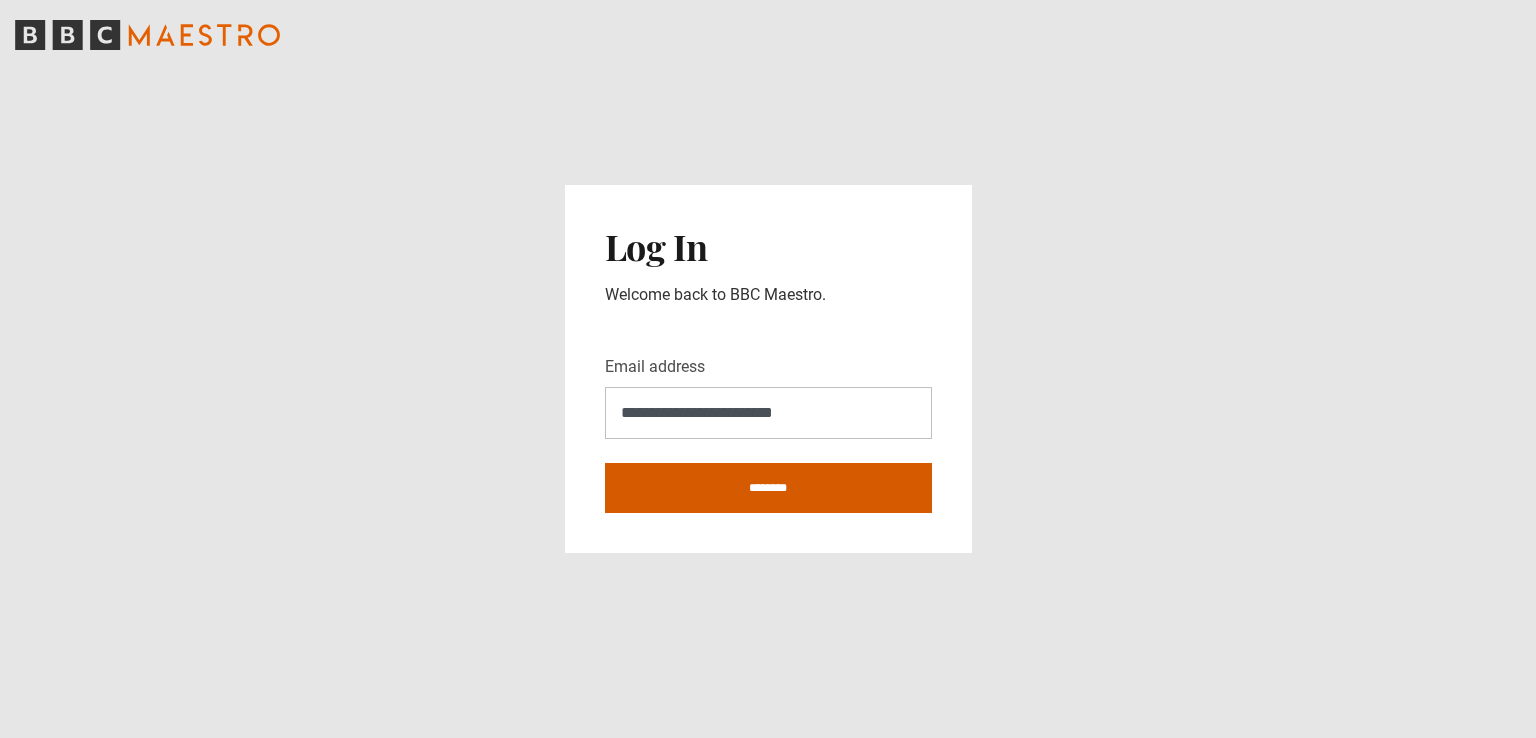 click on "********" at bounding box center [768, 488] 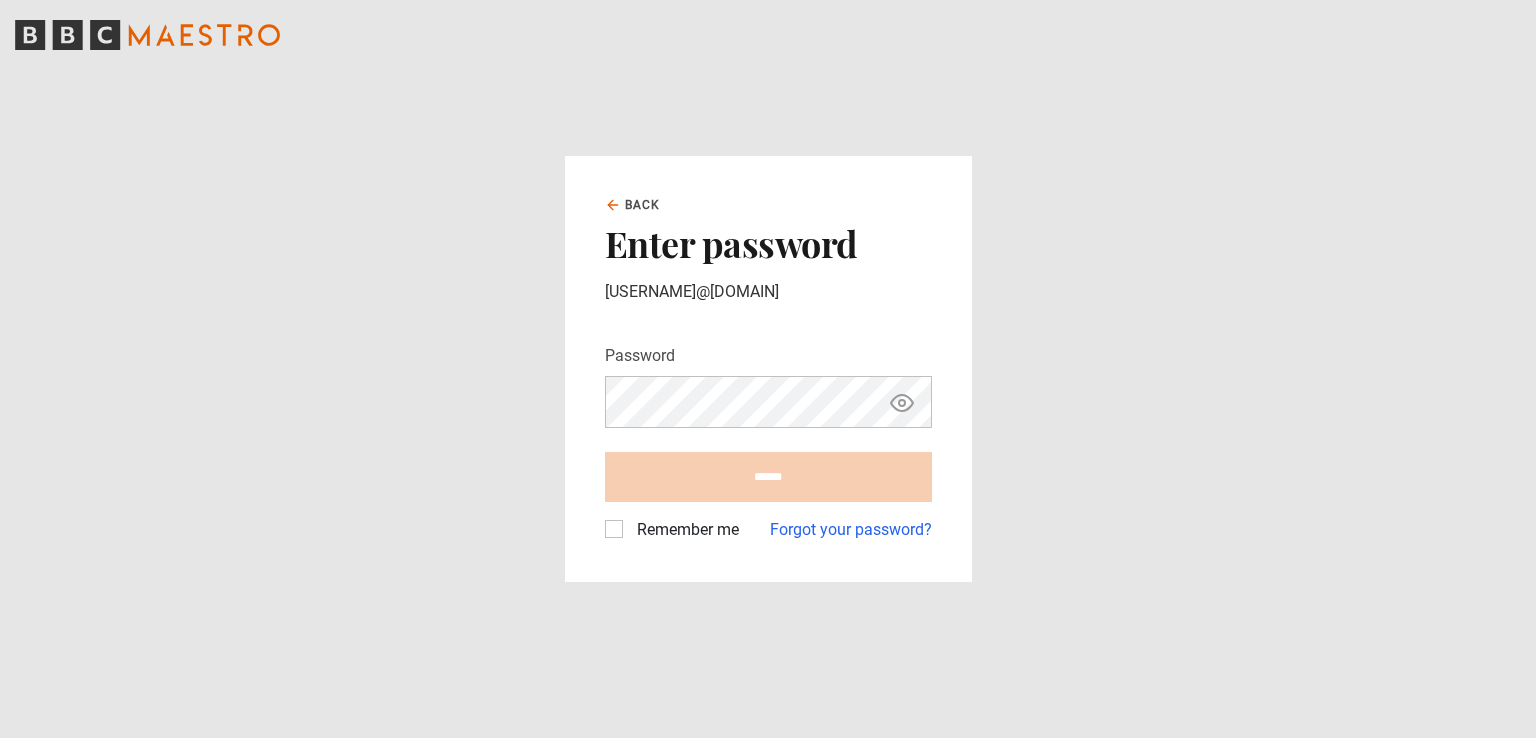 scroll, scrollTop: 0, scrollLeft: 0, axis: both 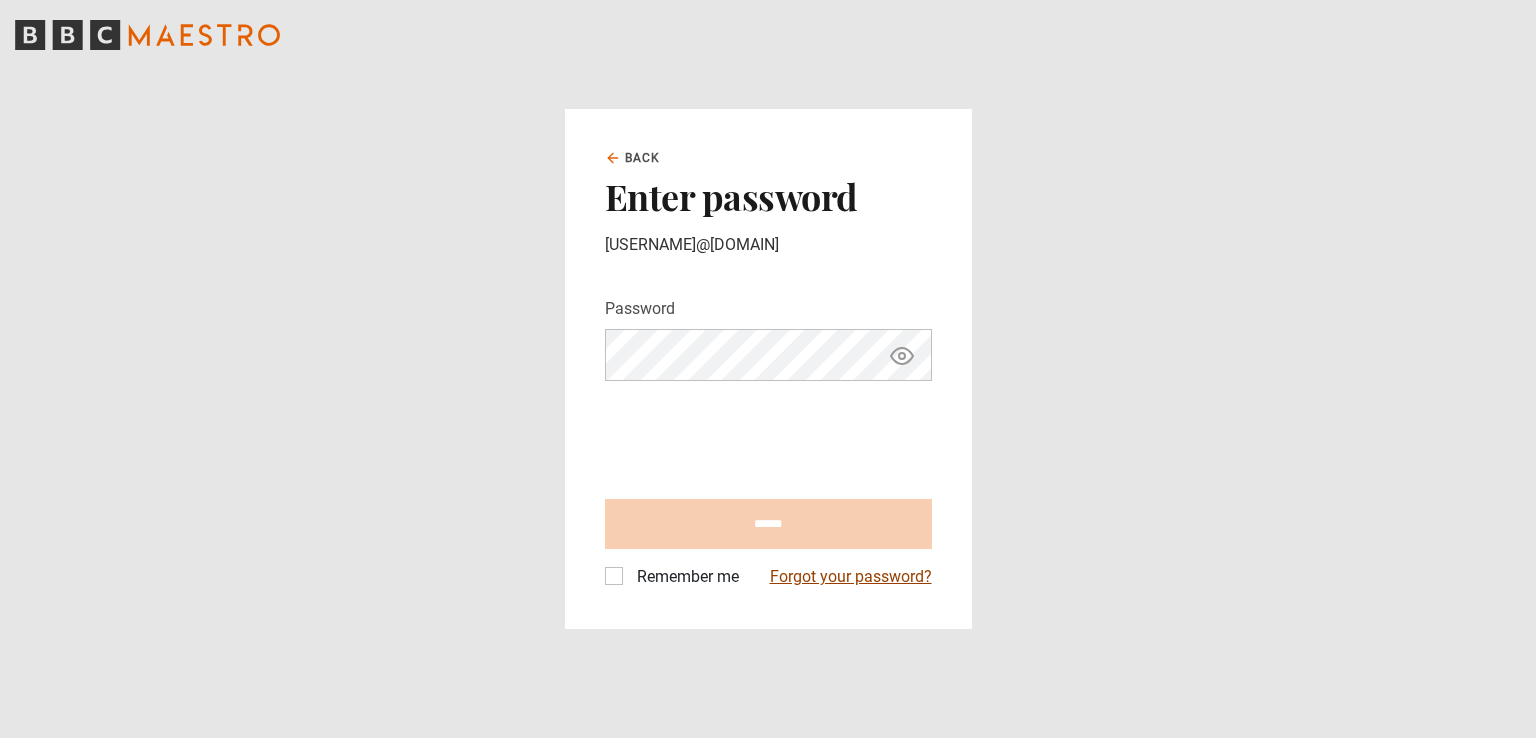 click on "Forgot your password?" at bounding box center [851, 577] 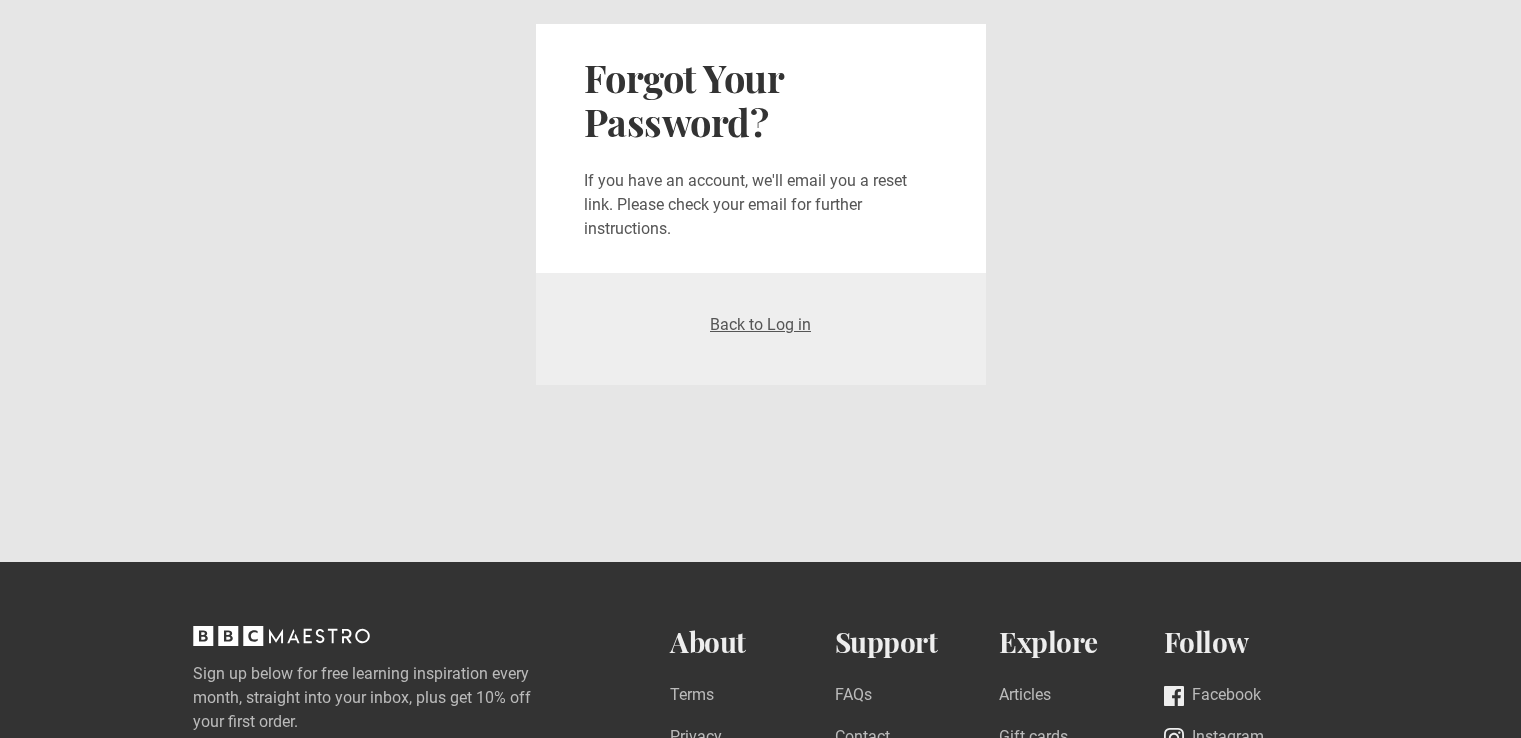 scroll, scrollTop: 0, scrollLeft: 0, axis: both 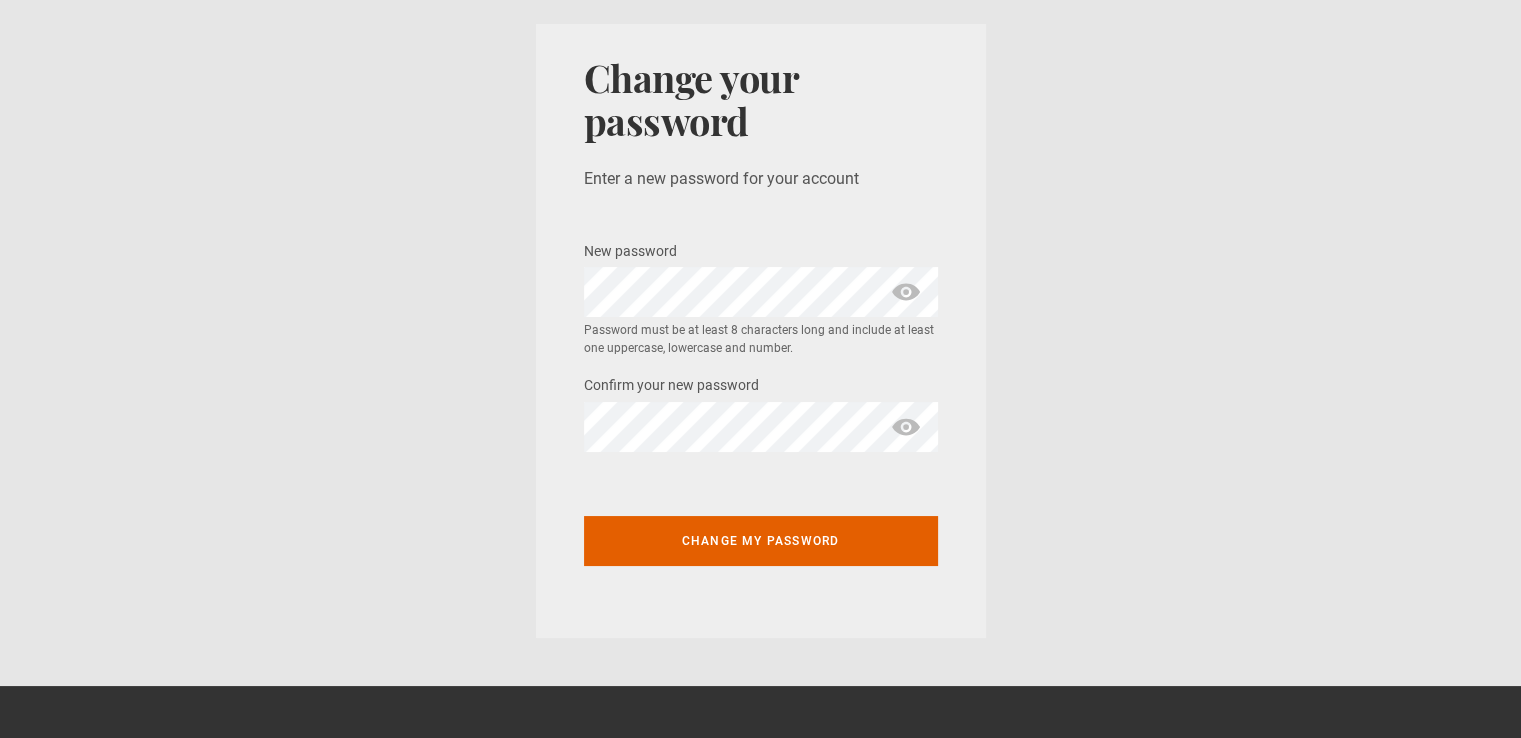 click at bounding box center [906, 292] 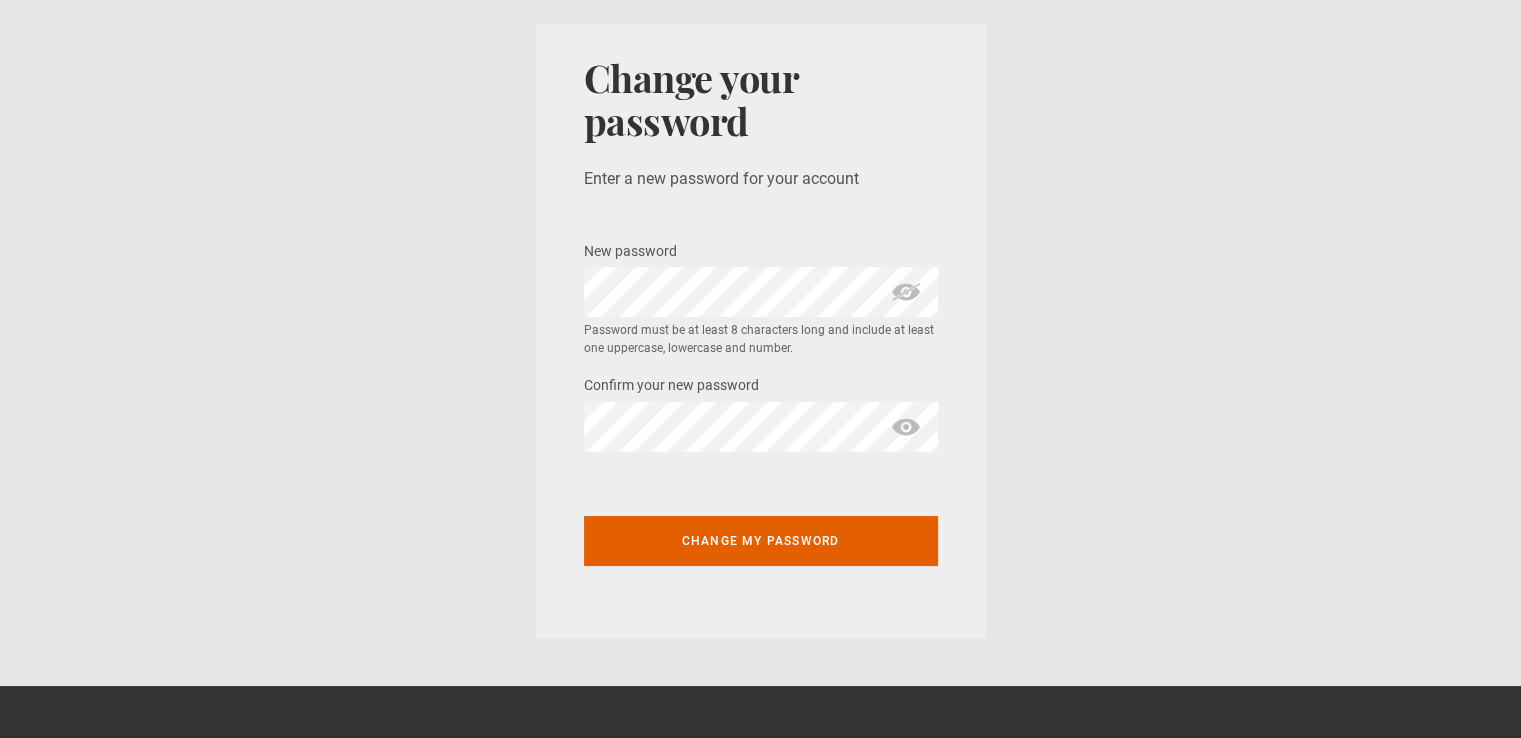 click at bounding box center [906, 427] 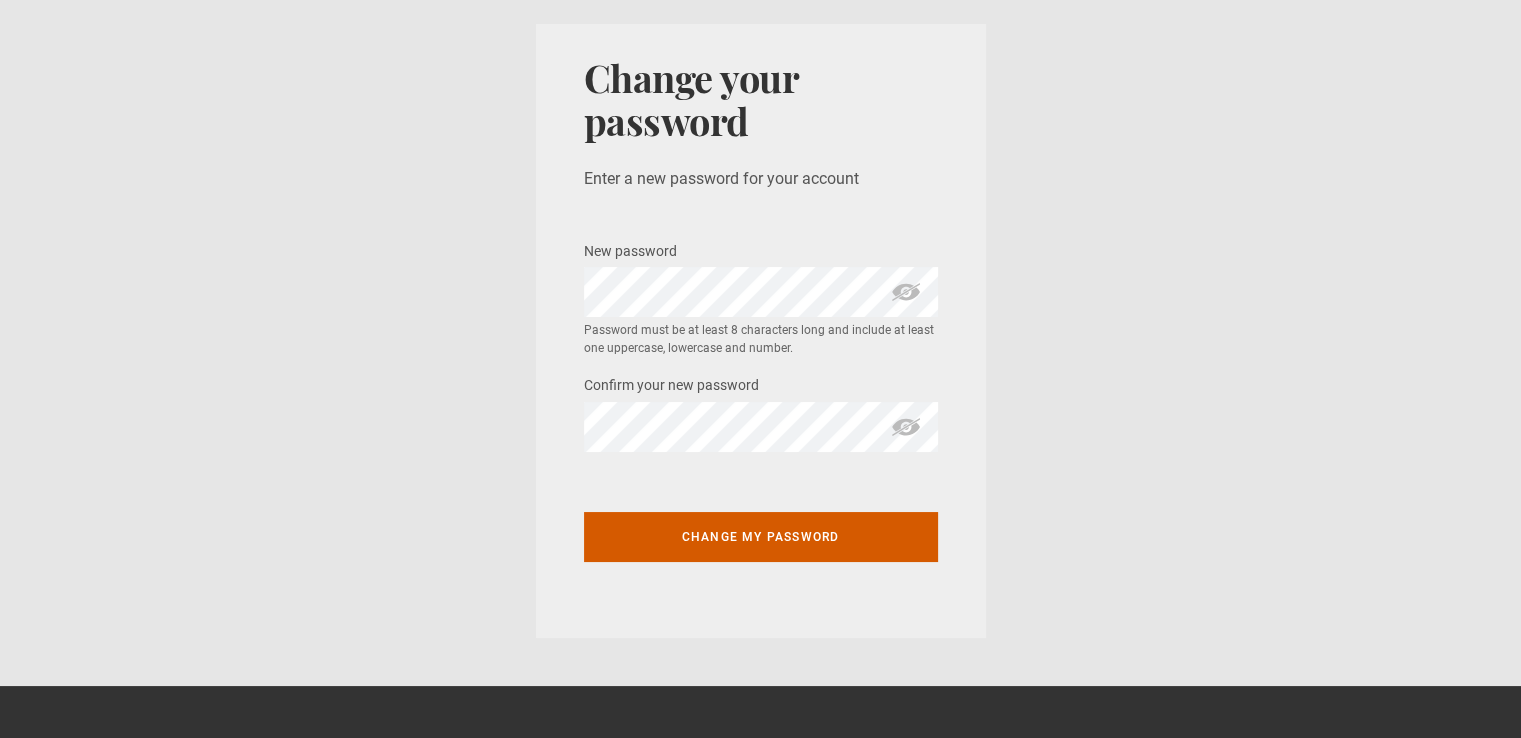 click on "Change my password" at bounding box center (761, 537) 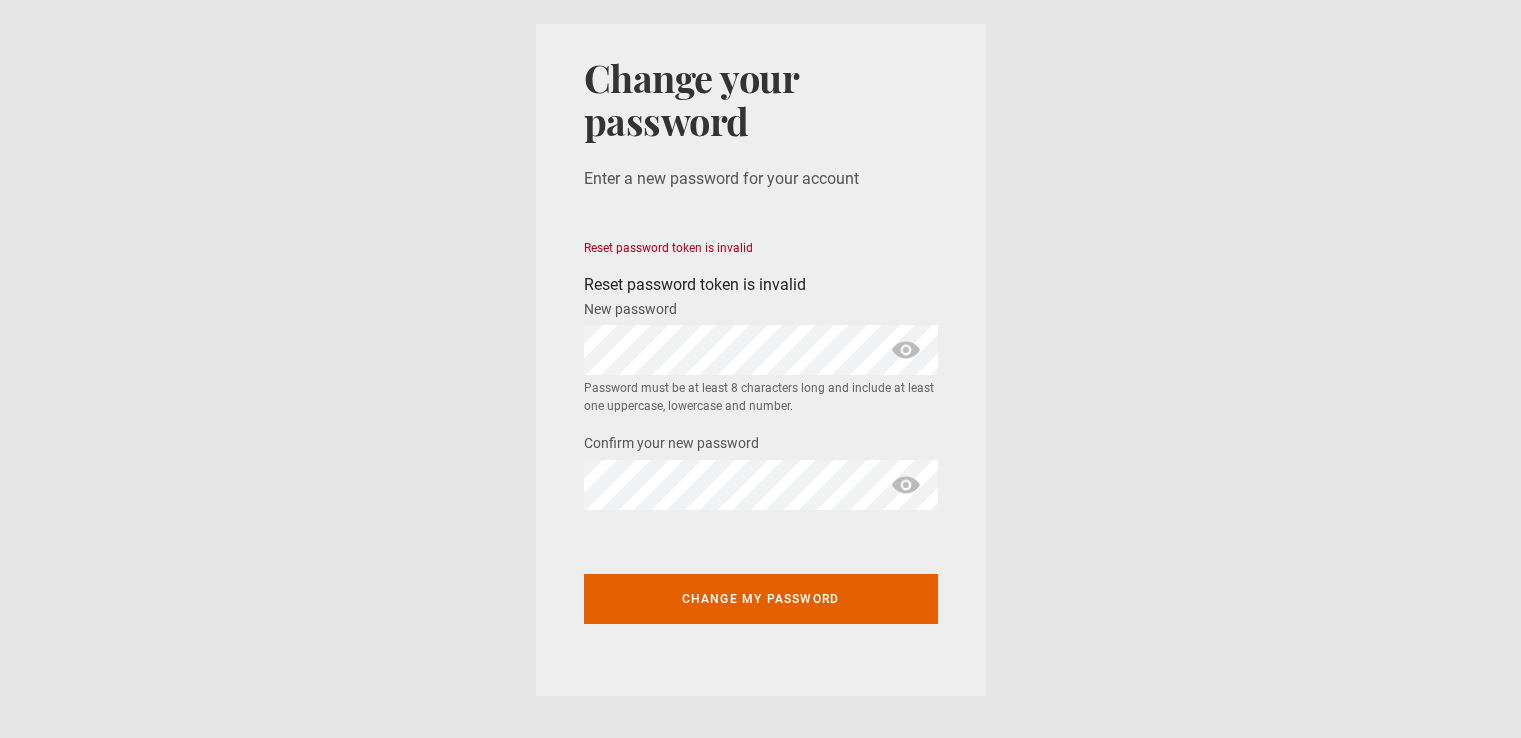 scroll, scrollTop: 0, scrollLeft: 0, axis: both 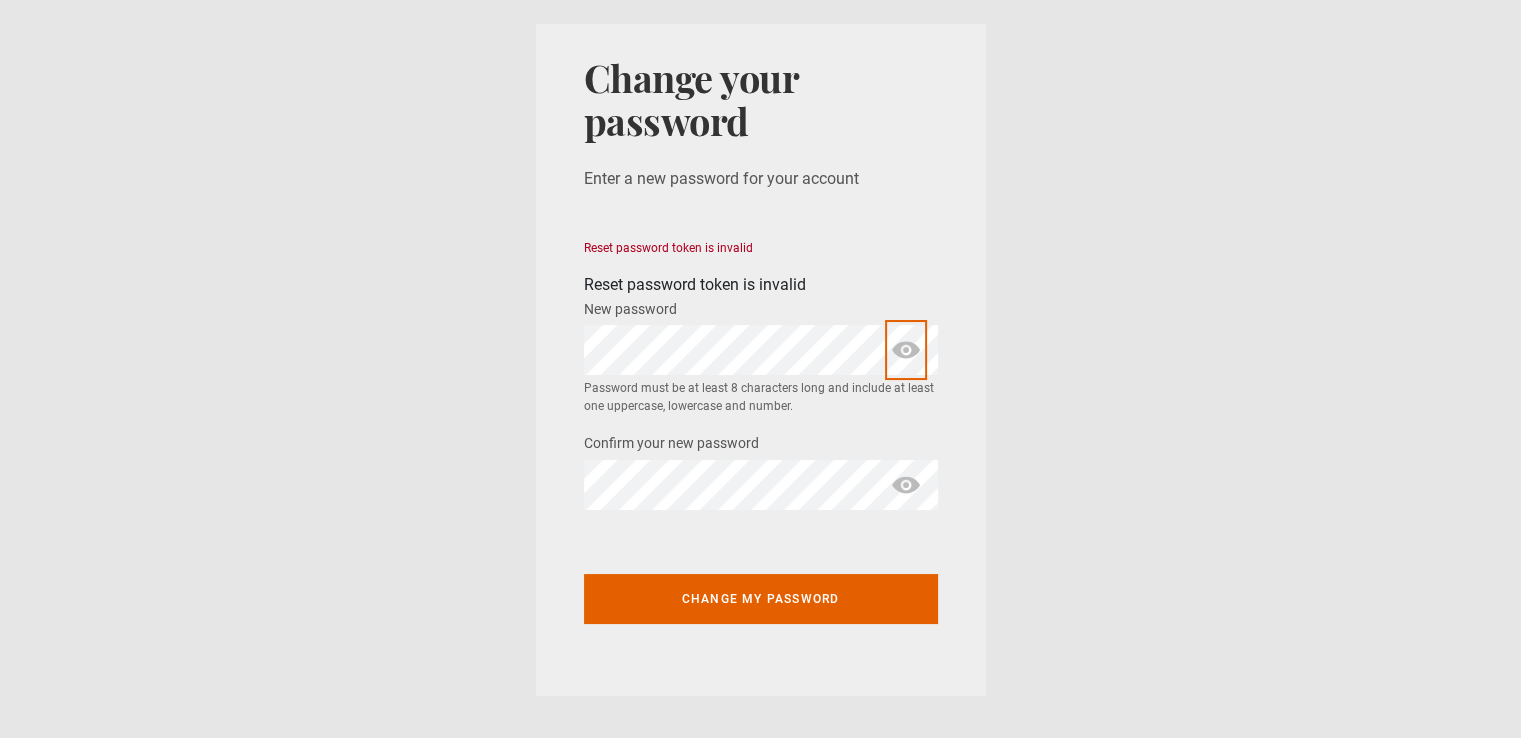 click at bounding box center (906, 350) 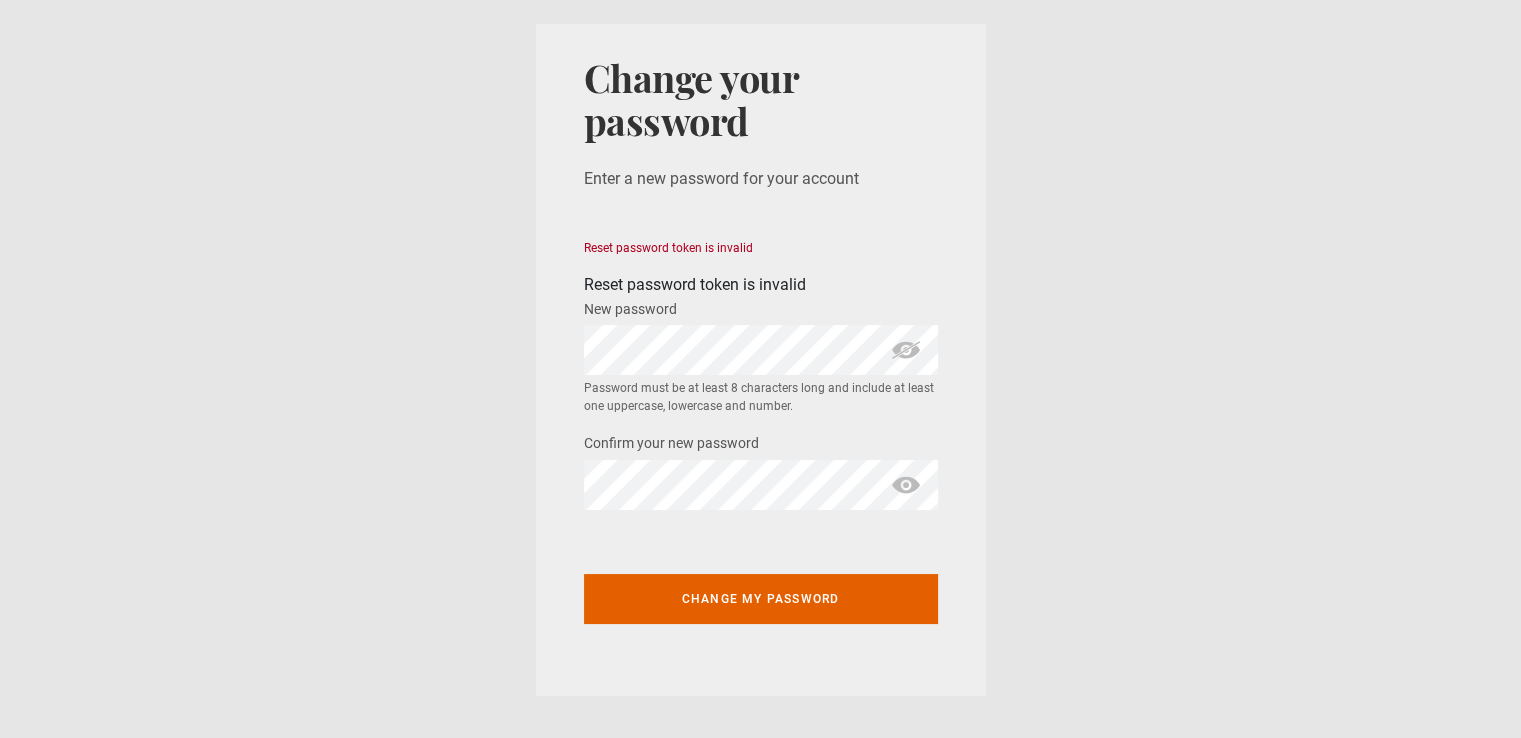click at bounding box center (906, 485) 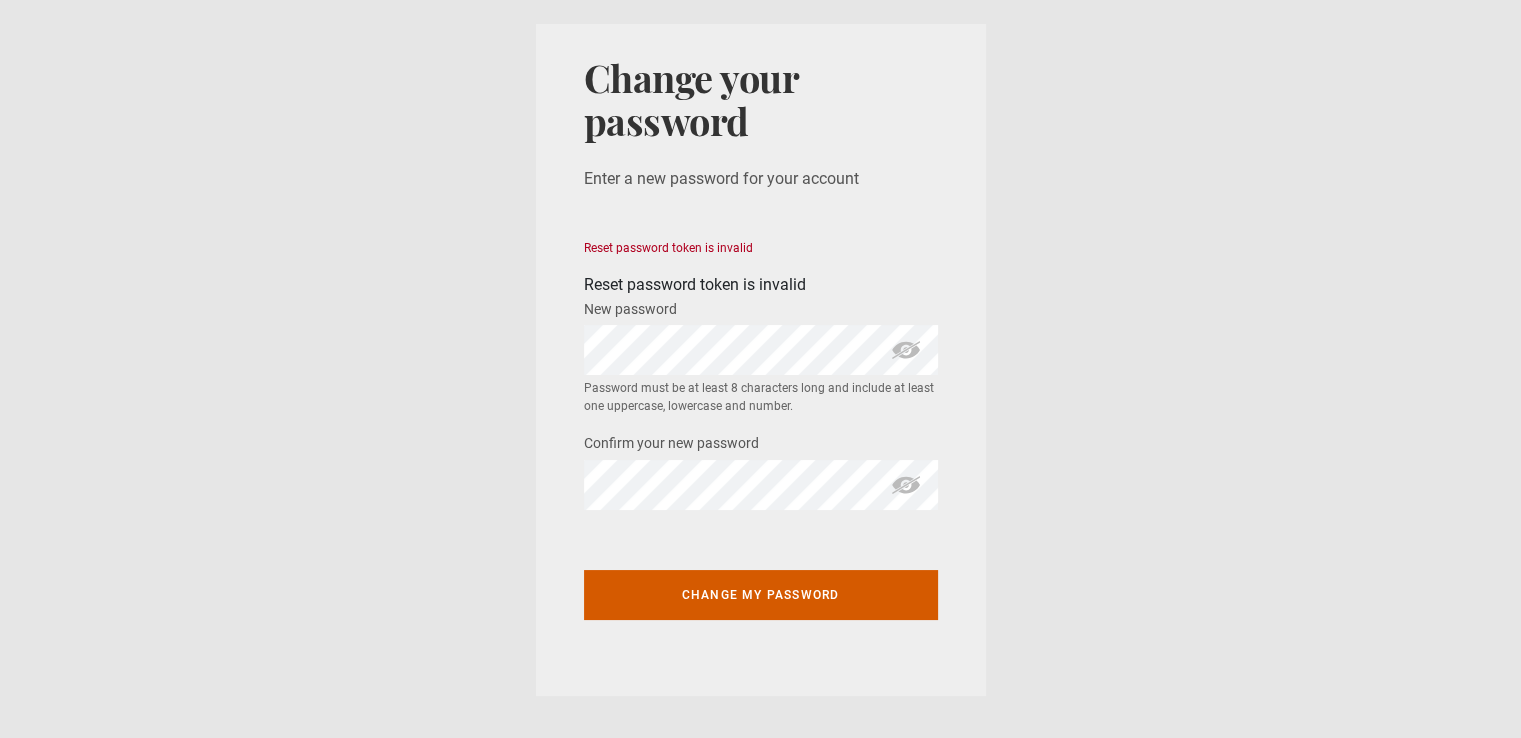 click on "Change my password" at bounding box center (761, 595) 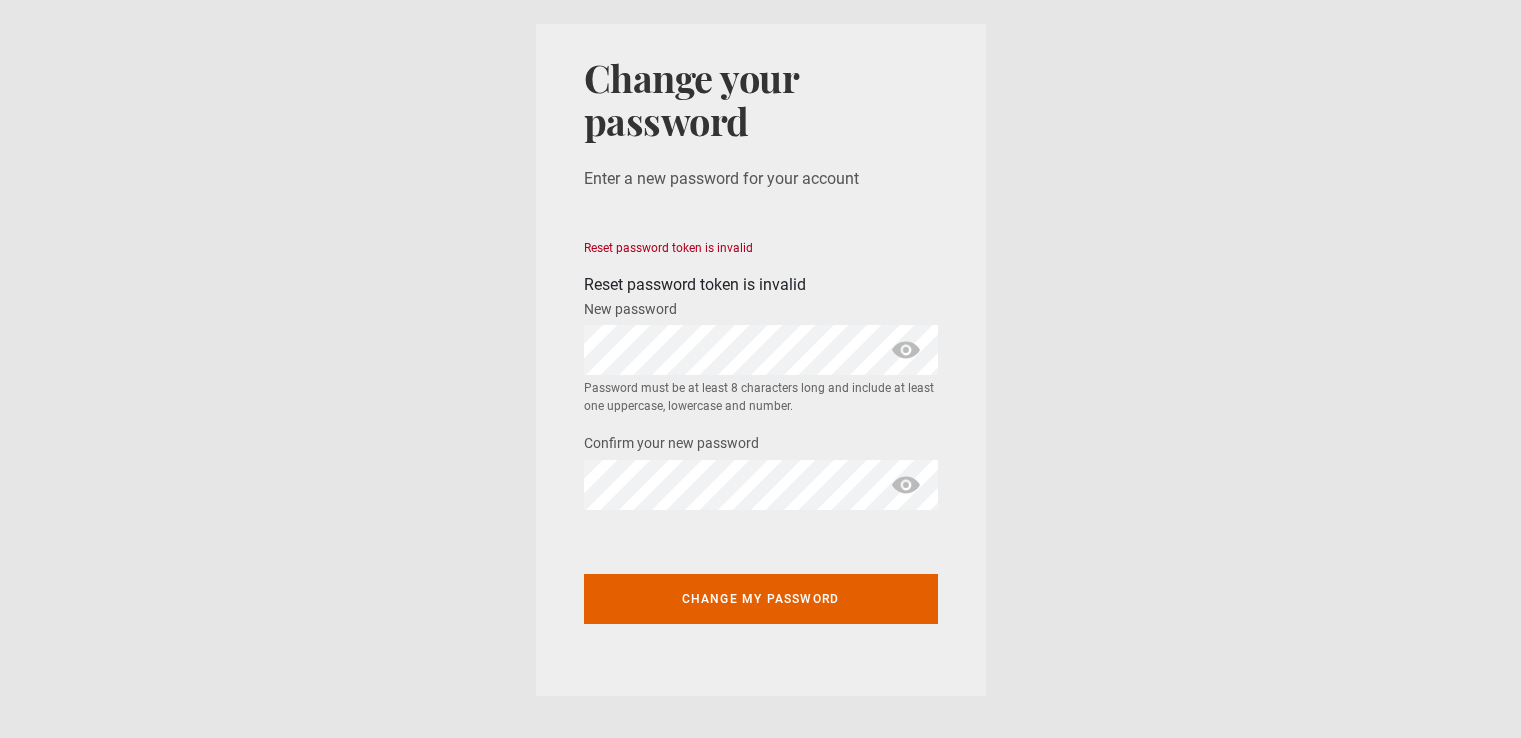scroll, scrollTop: 0, scrollLeft: 0, axis: both 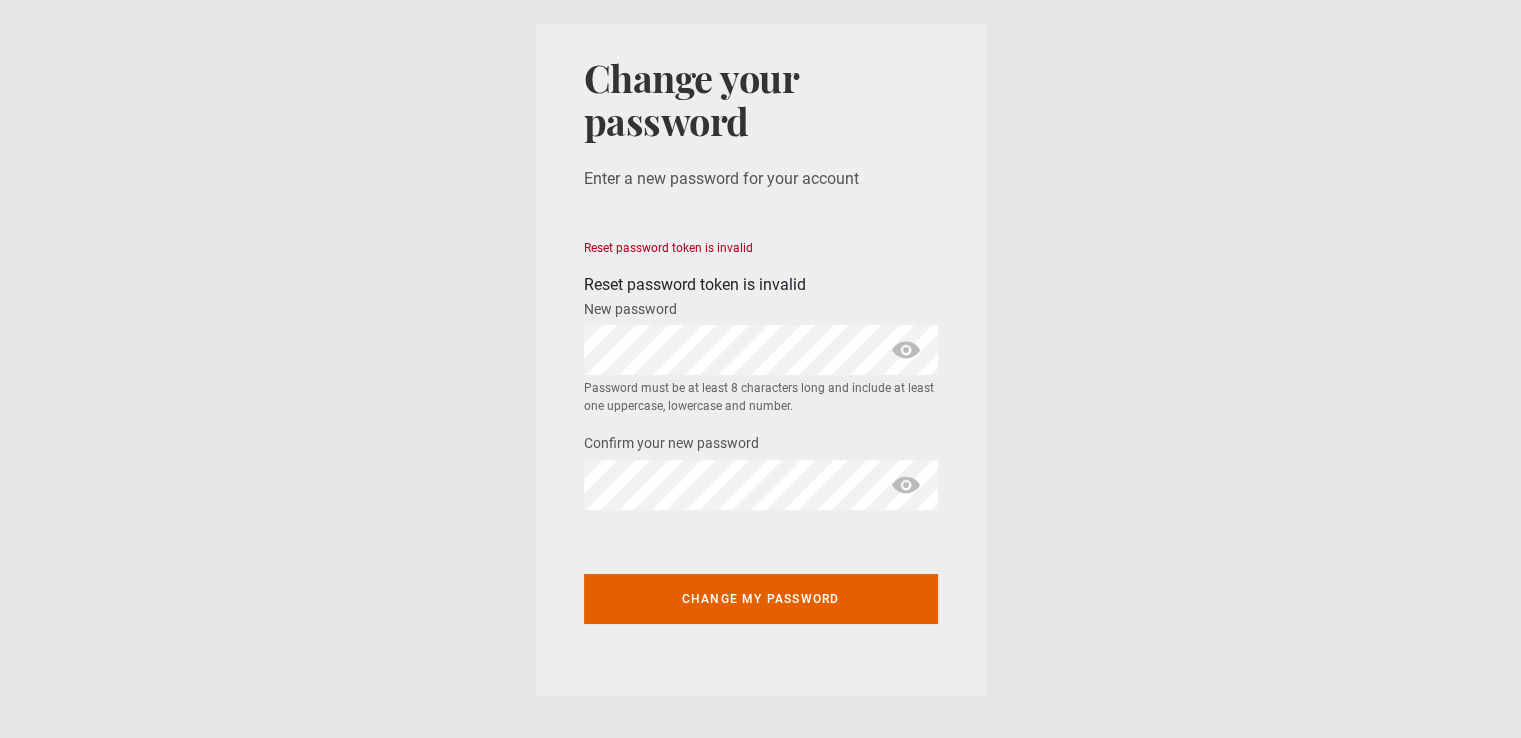 click at bounding box center [906, 350] 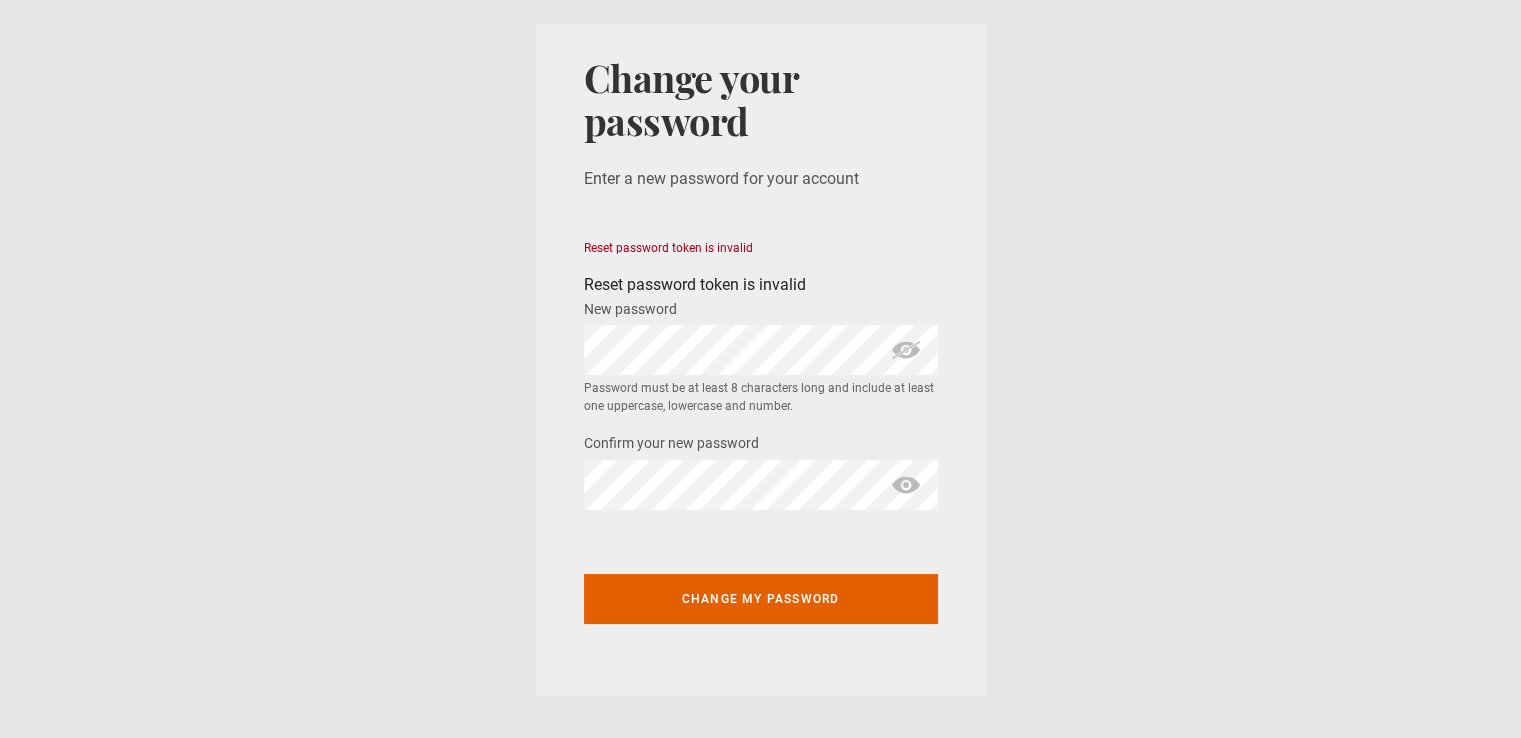 click at bounding box center [906, 485] 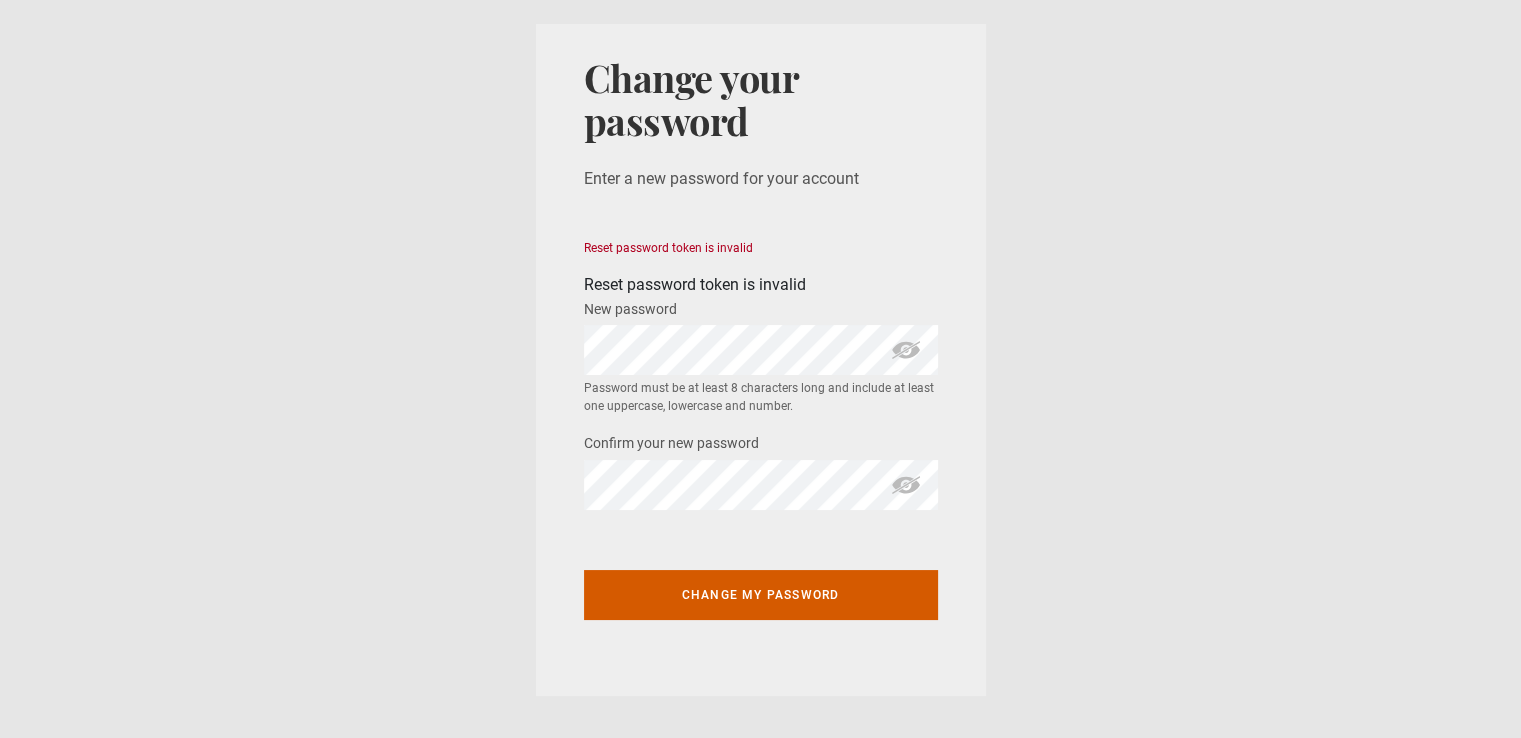 click on "Change my password" at bounding box center (761, 595) 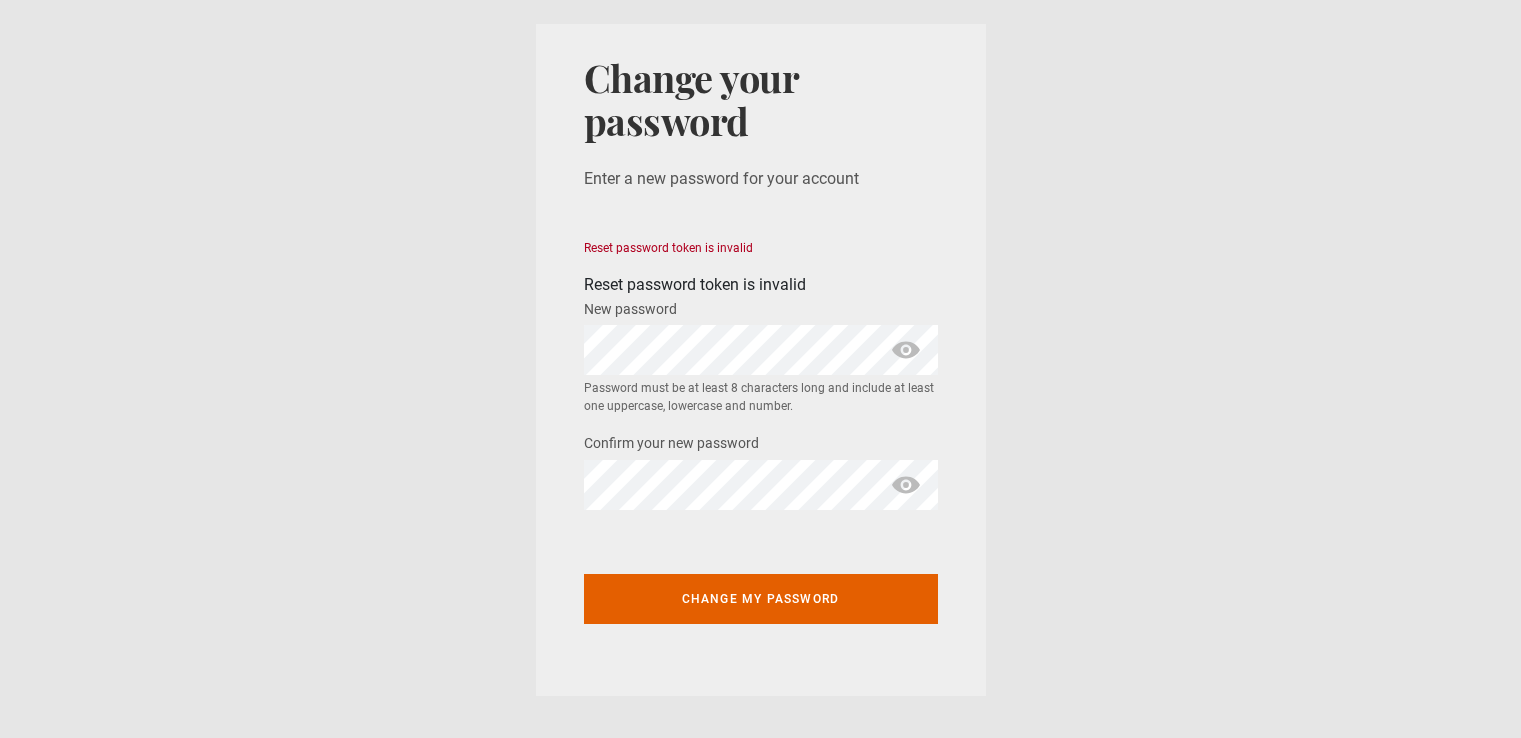 scroll, scrollTop: 0, scrollLeft: 0, axis: both 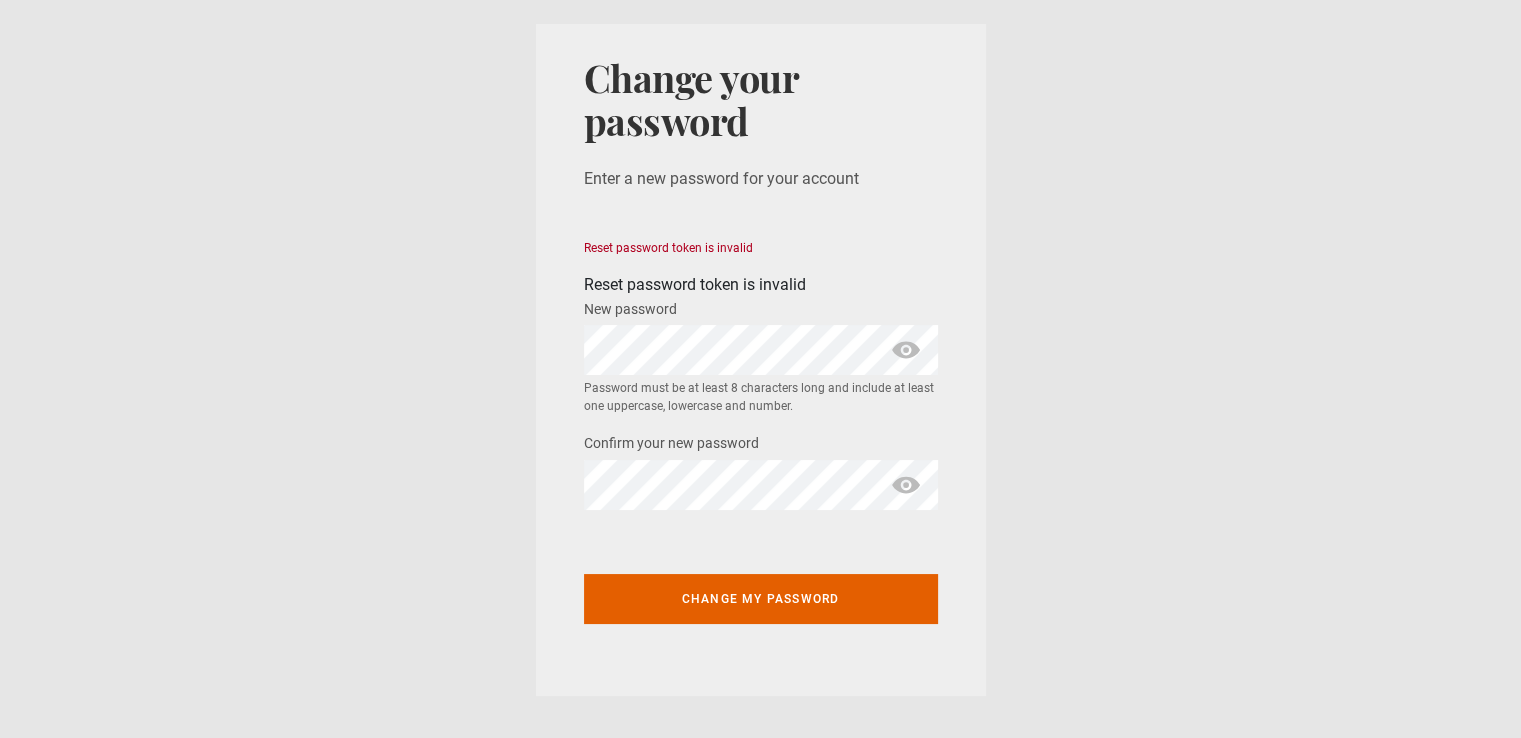 click at bounding box center [906, 350] 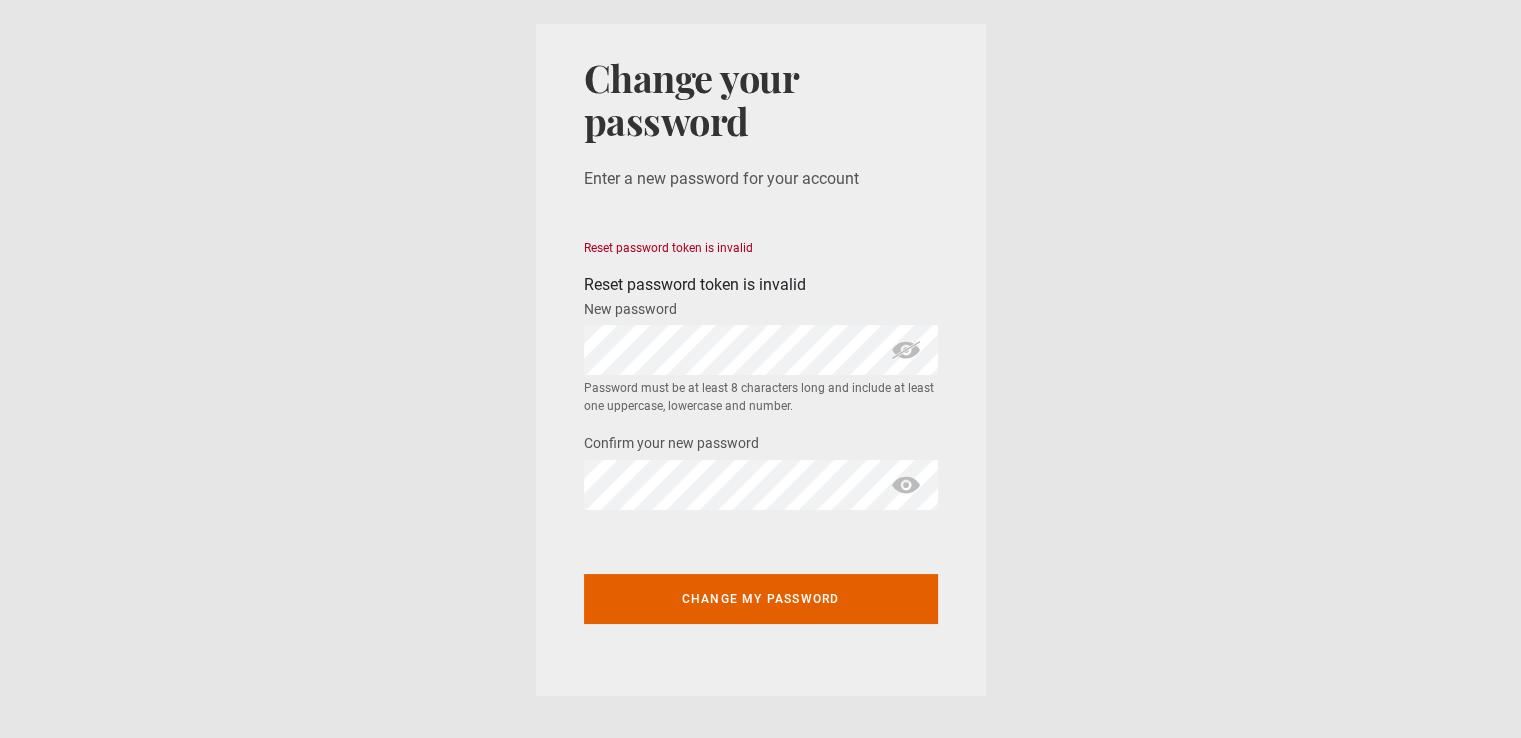 click at bounding box center (906, 485) 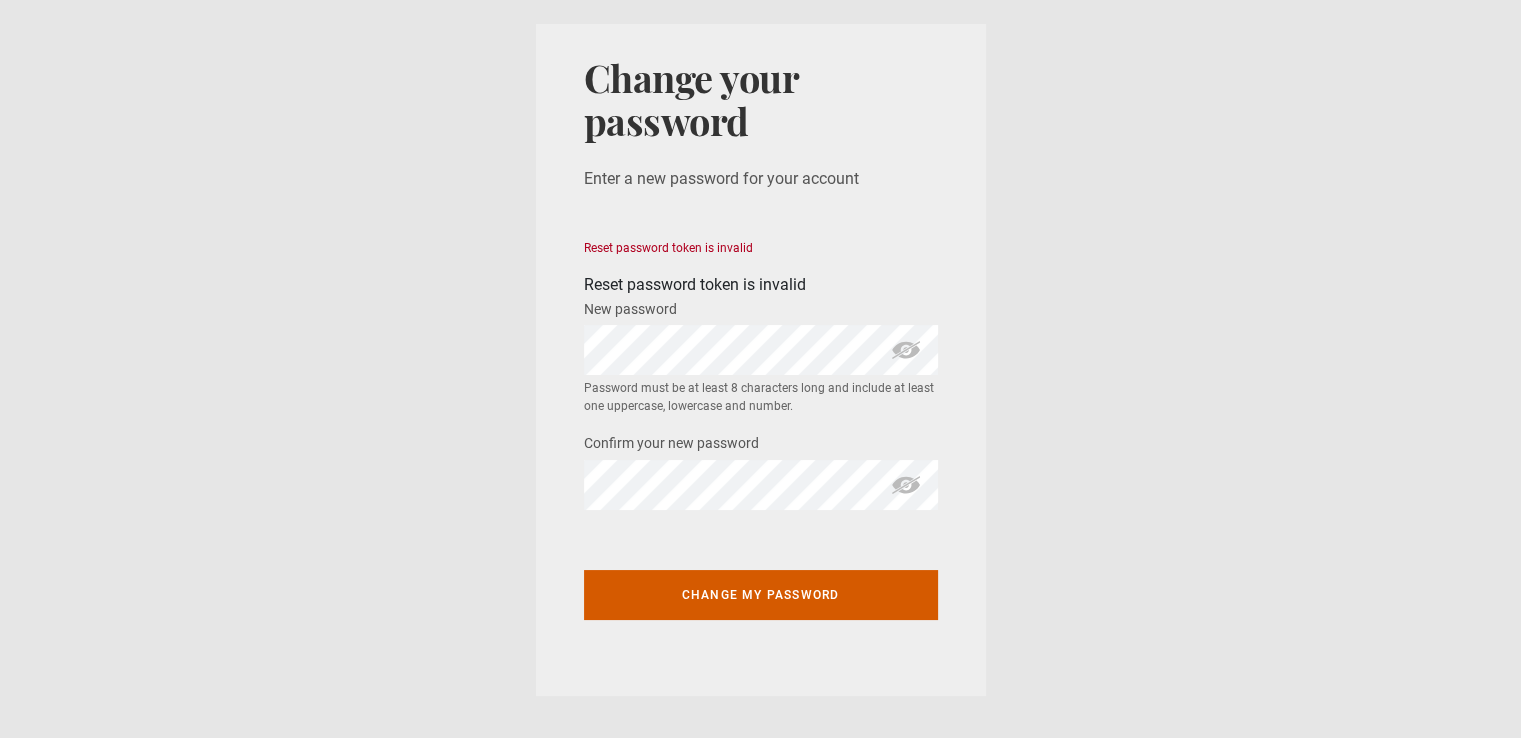 click on "Change my password" at bounding box center (761, 595) 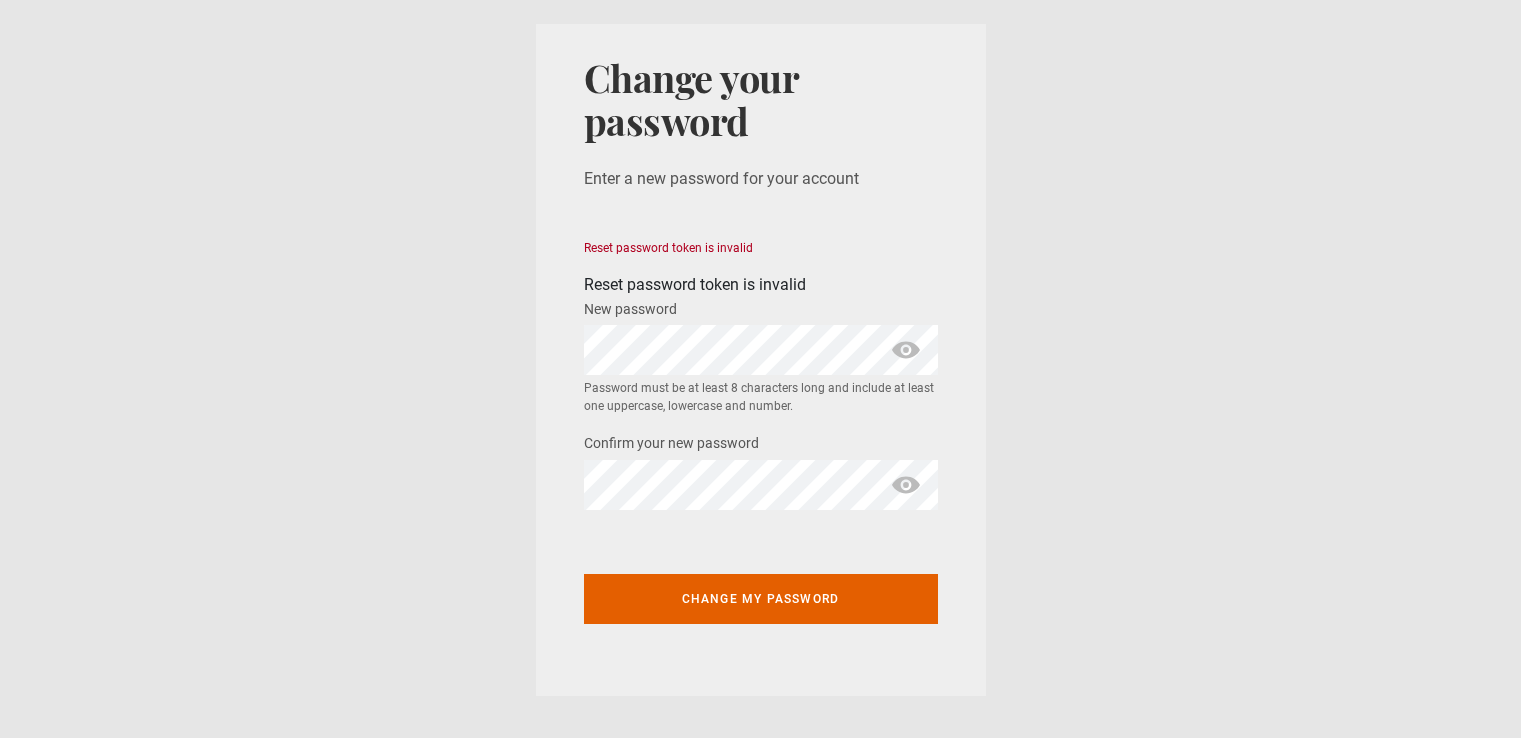 scroll, scrollTop: 0, scrollLeft: 0, axis: both 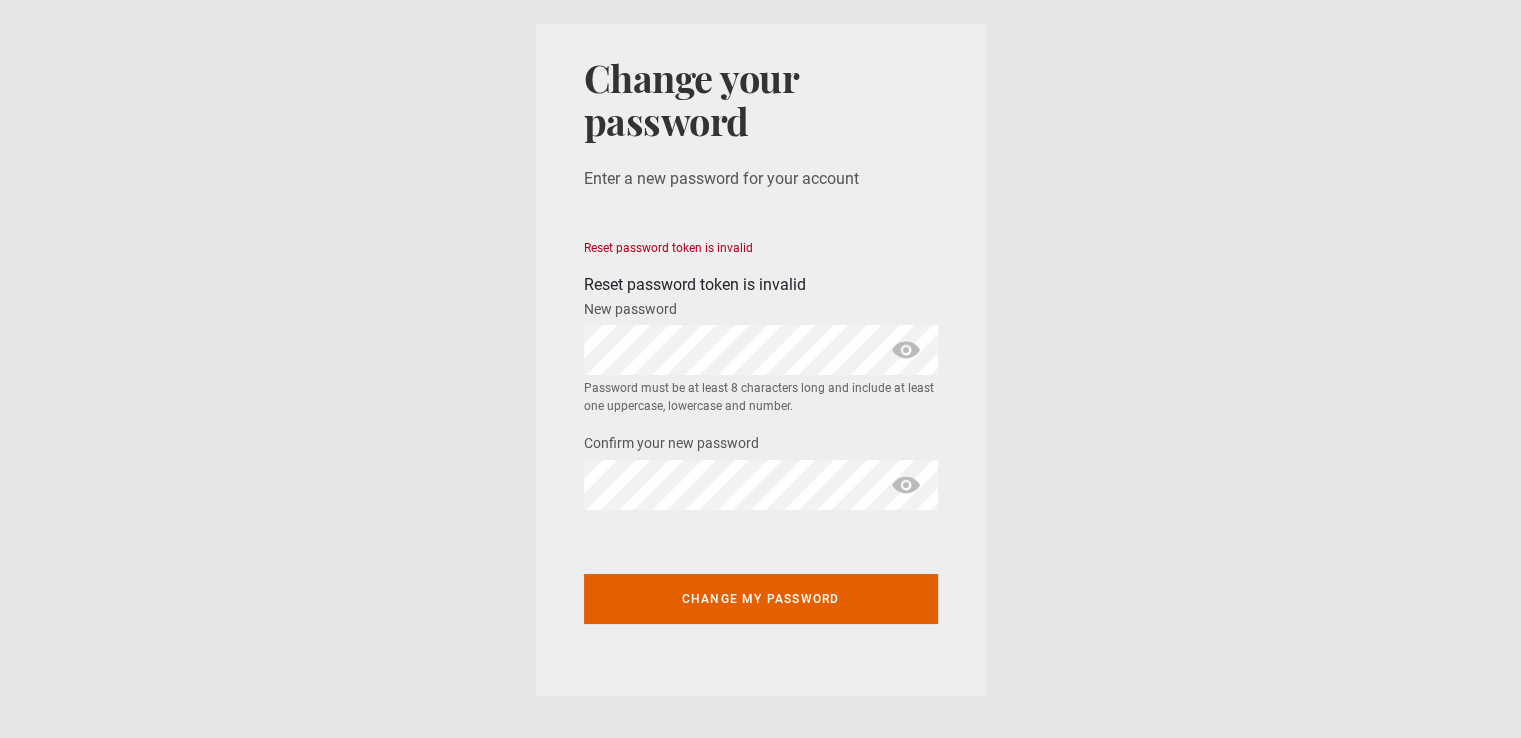 click at bounding box center (906, 350) 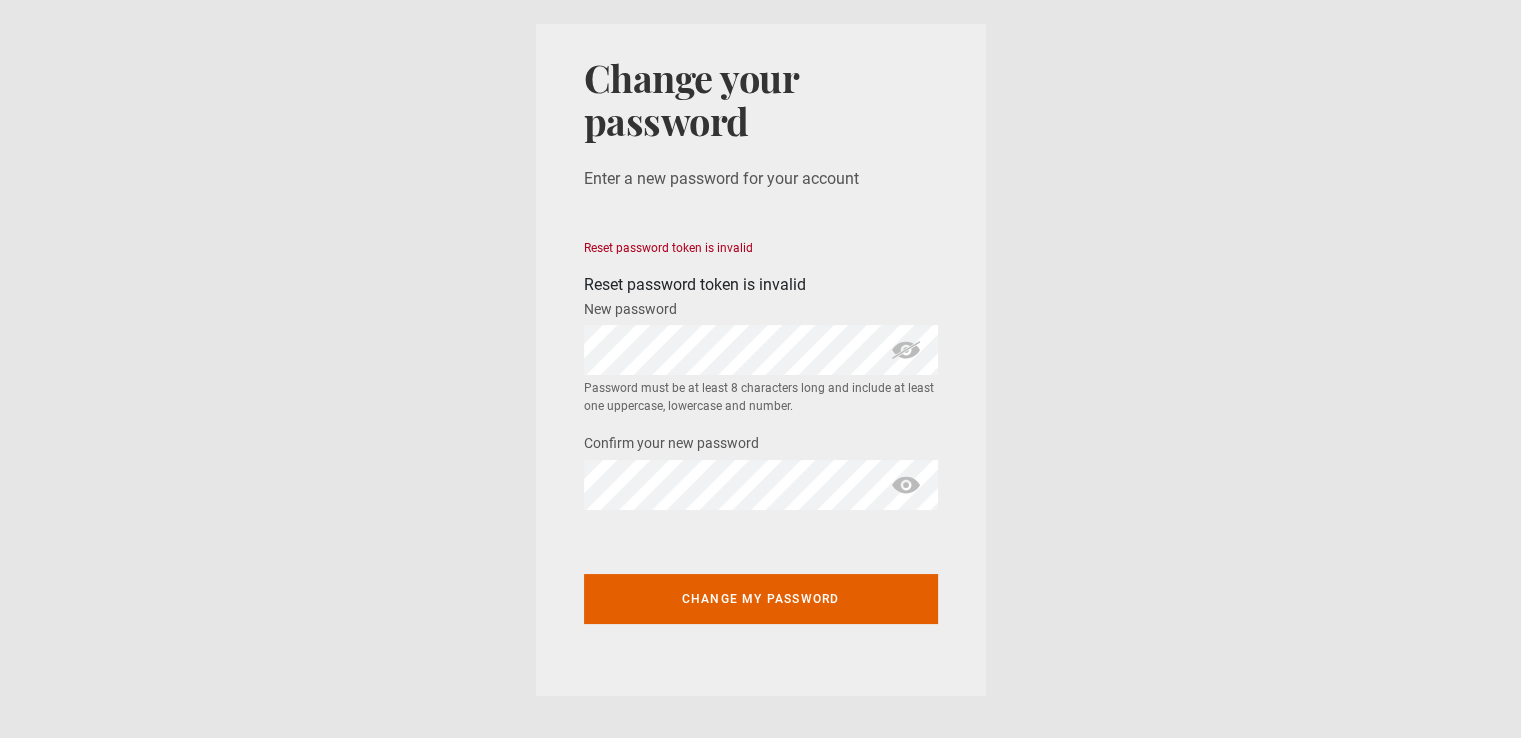 click at bounding box center [906, 485] 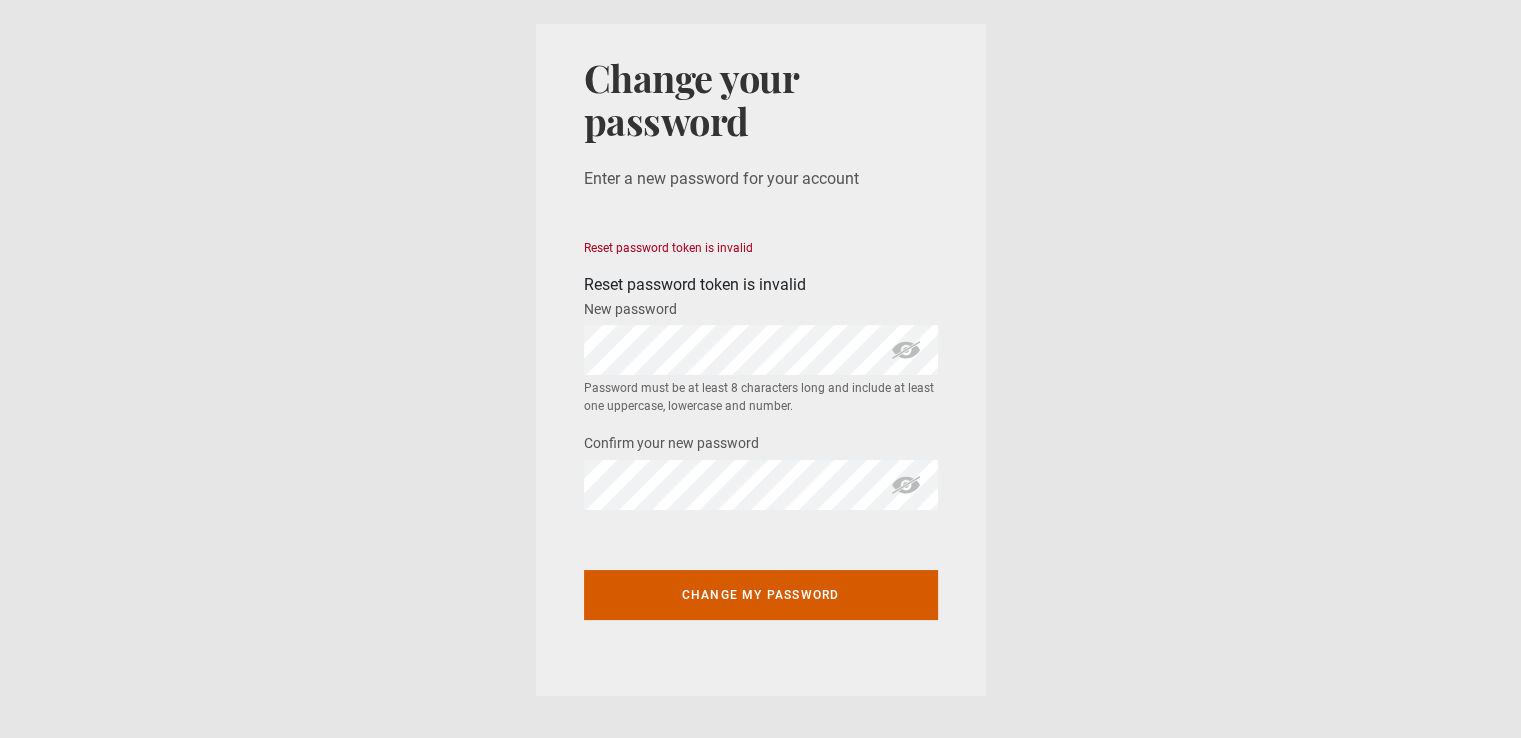 click on "Change my password" at bounding box center (761, 595) 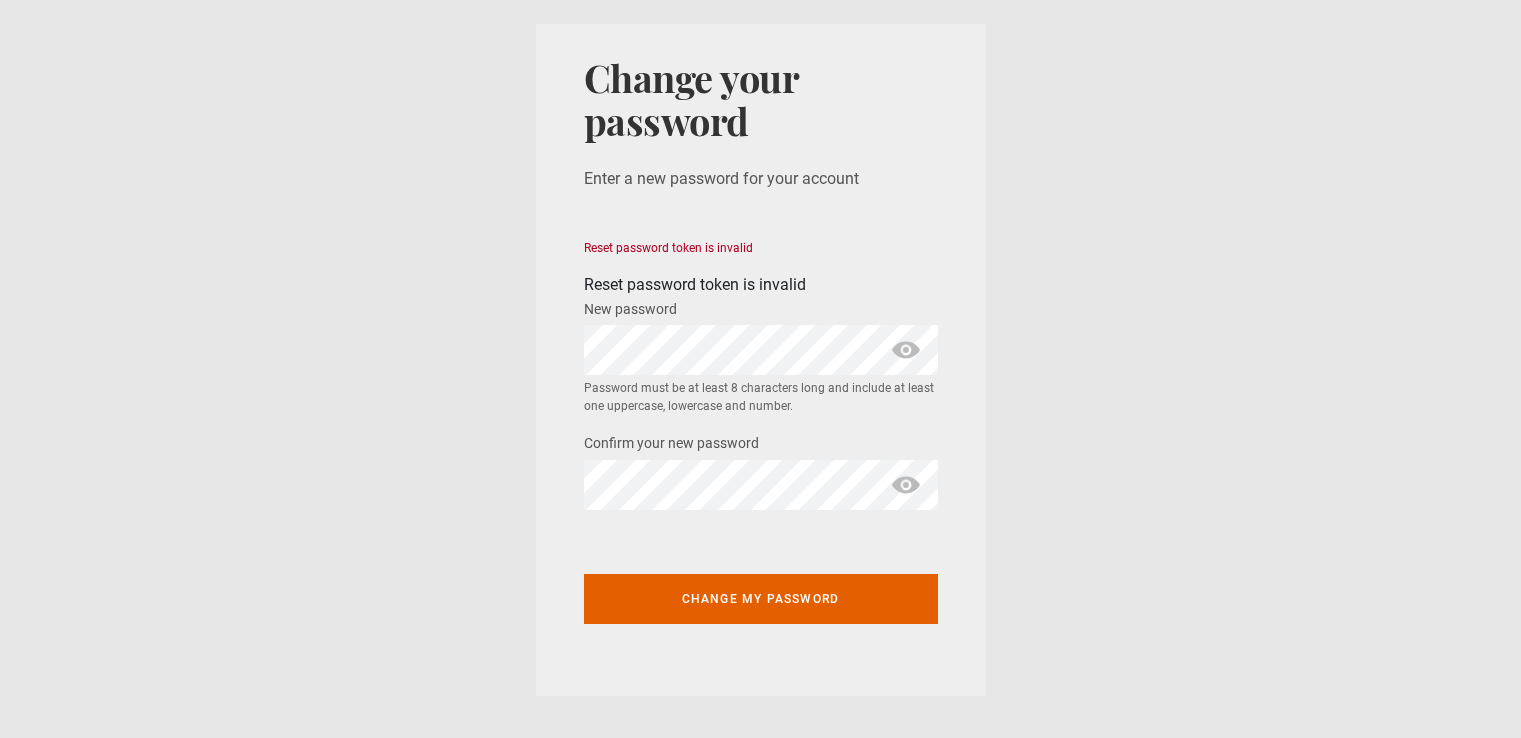 scroll, scrollTop: 0, scrollLeft: 0, axis: both 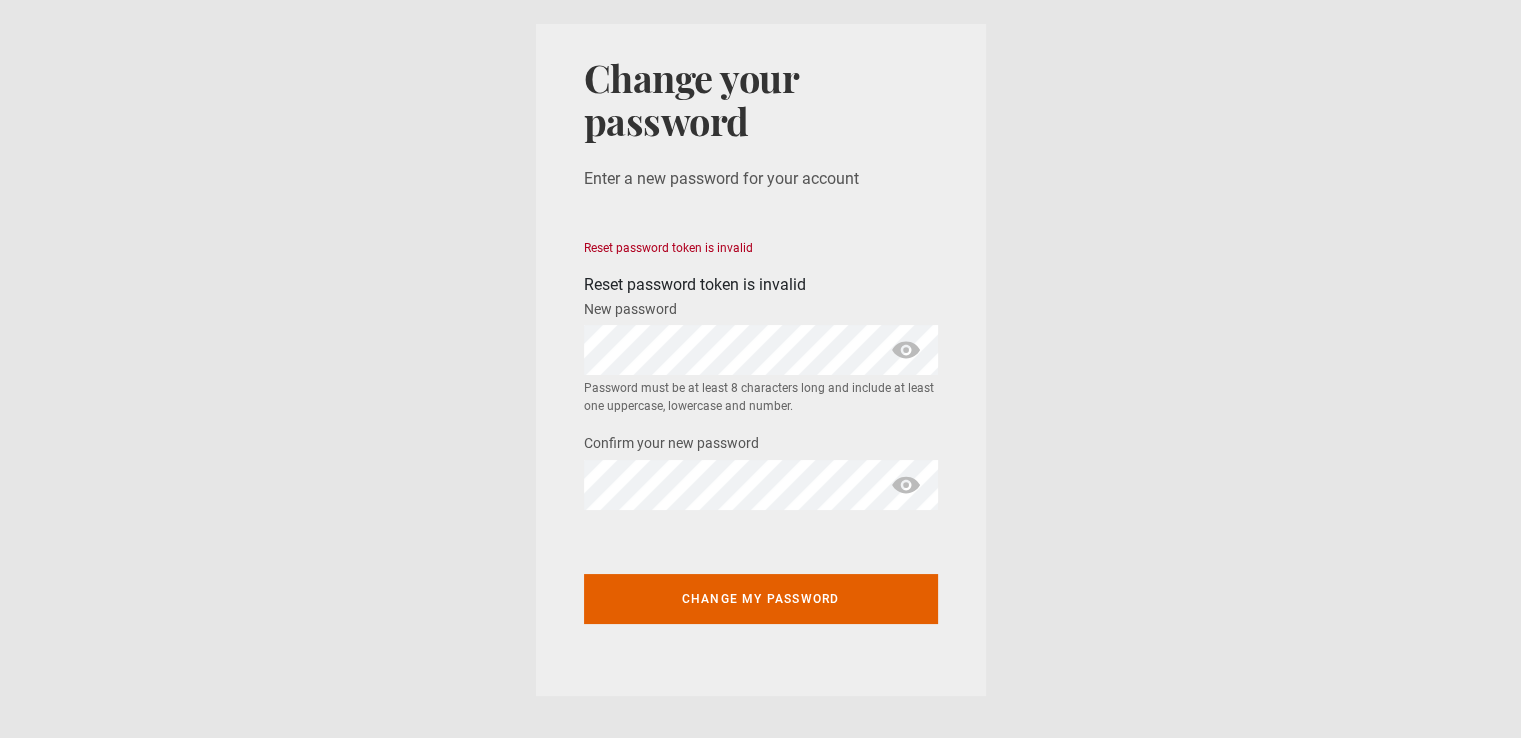 click at bounding box center [906, 350] 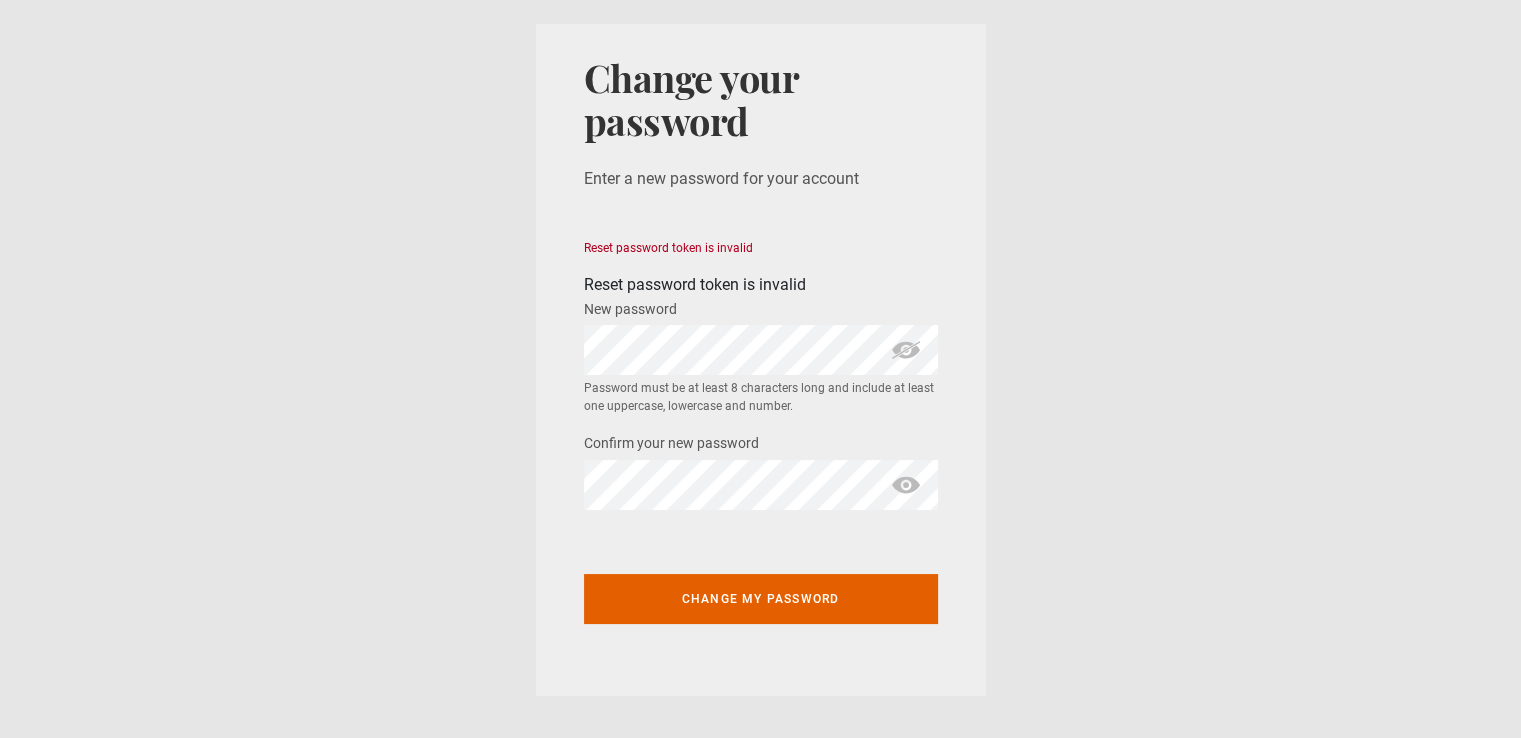 click at bounding box center (906, 485) 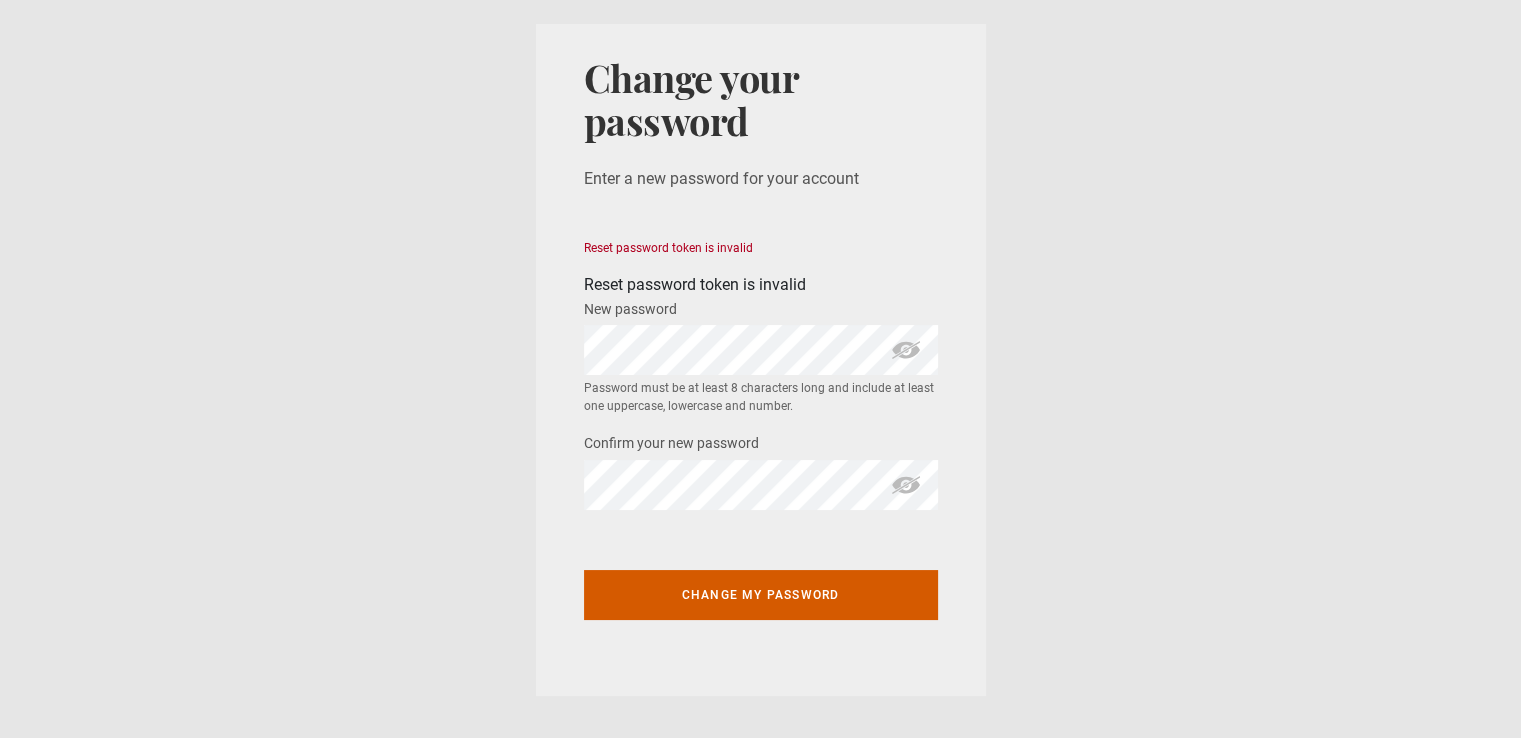 click on "Change my password" at bounding box center (761, 595) 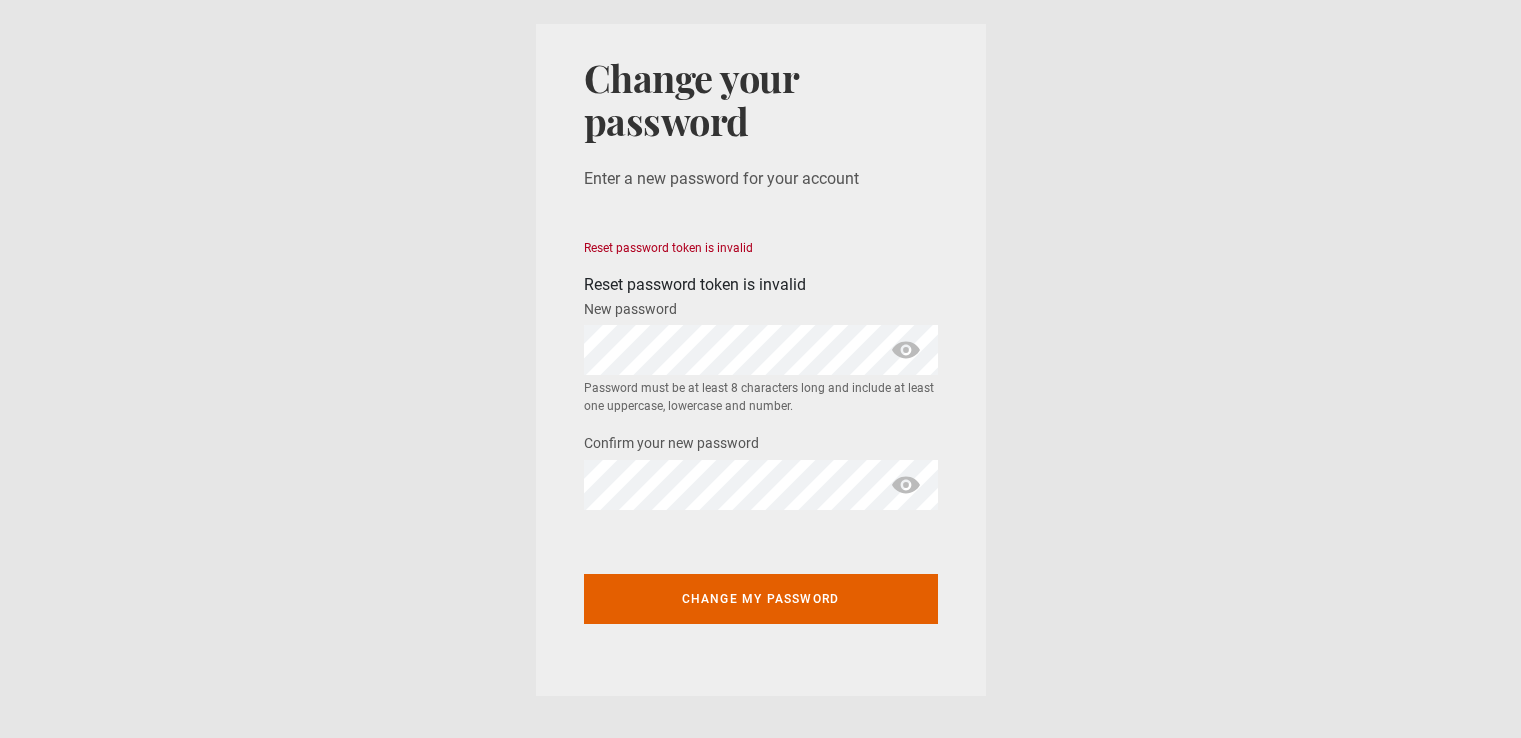 scroll, scrollTop: 0, scrollLeft: 0, axis: both 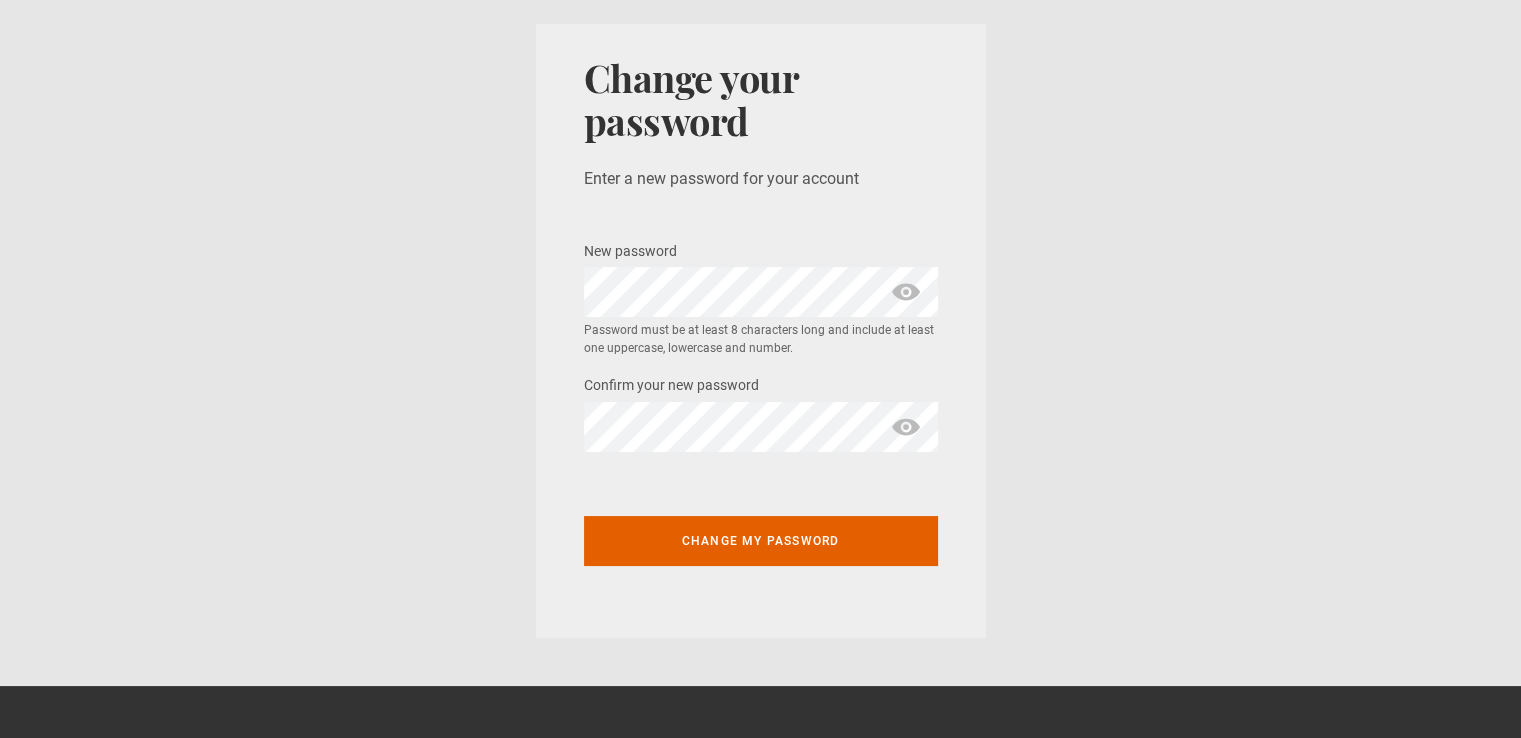 click at bounding box center [906, 292] 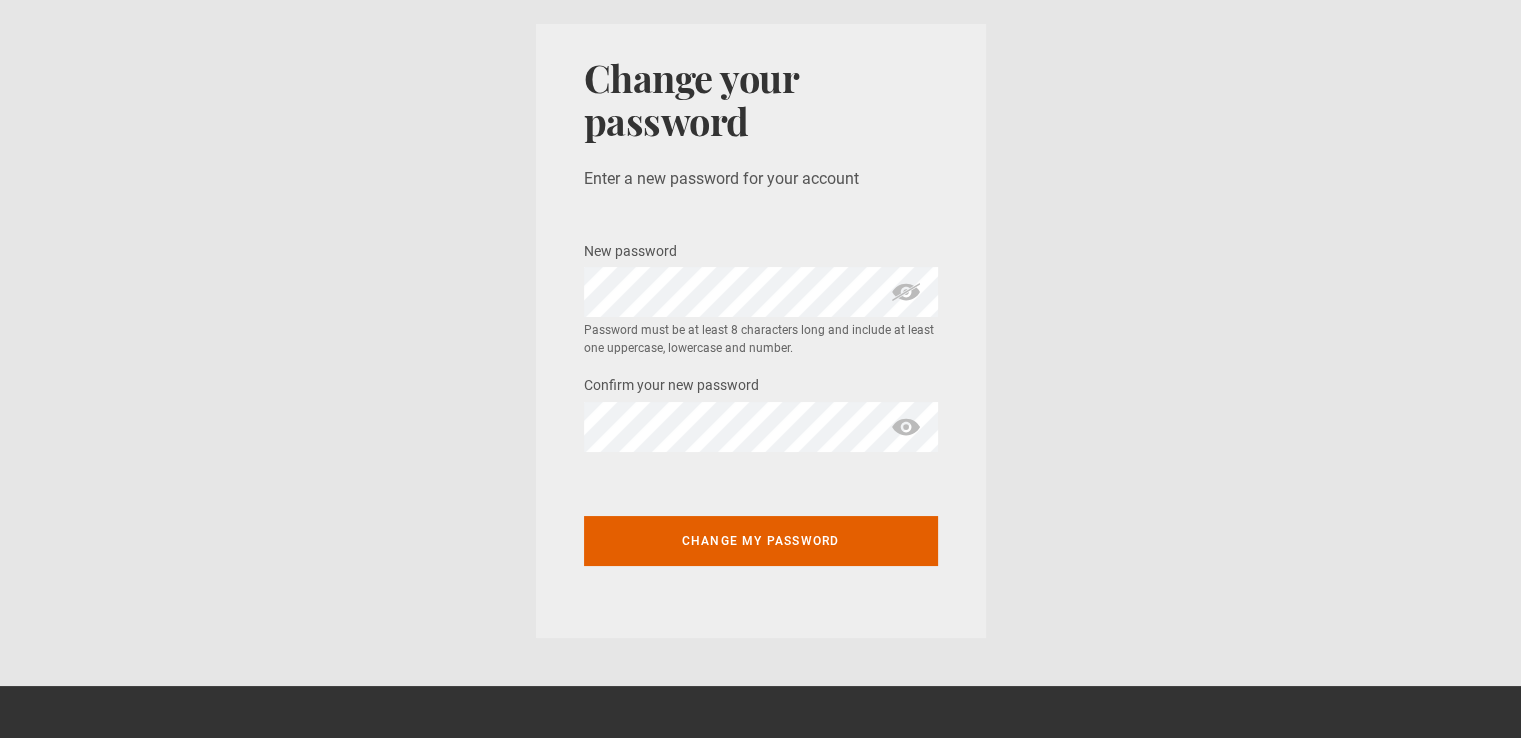 click at bounding box center (906, 427) 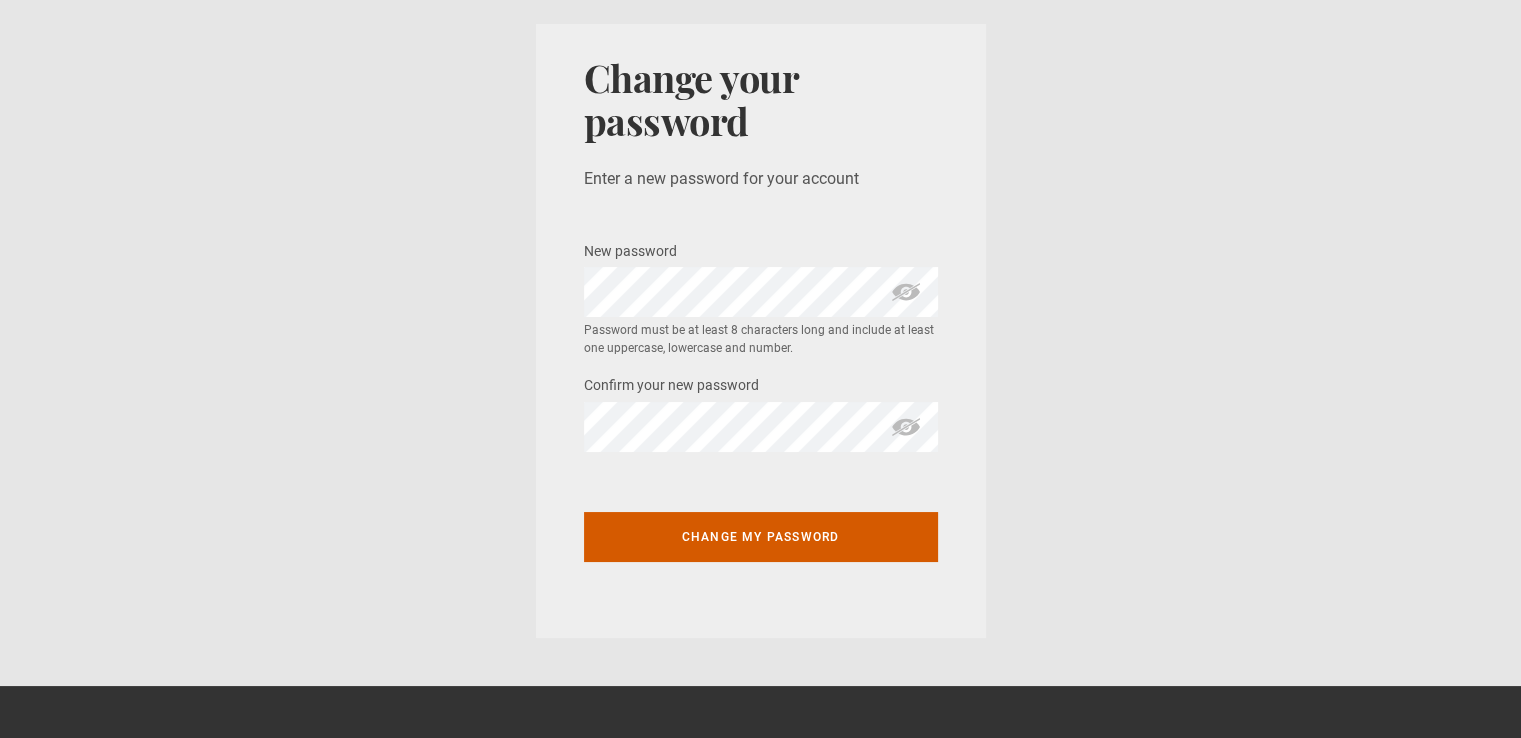 click on "Change my password" at bounding box center (761, 537) 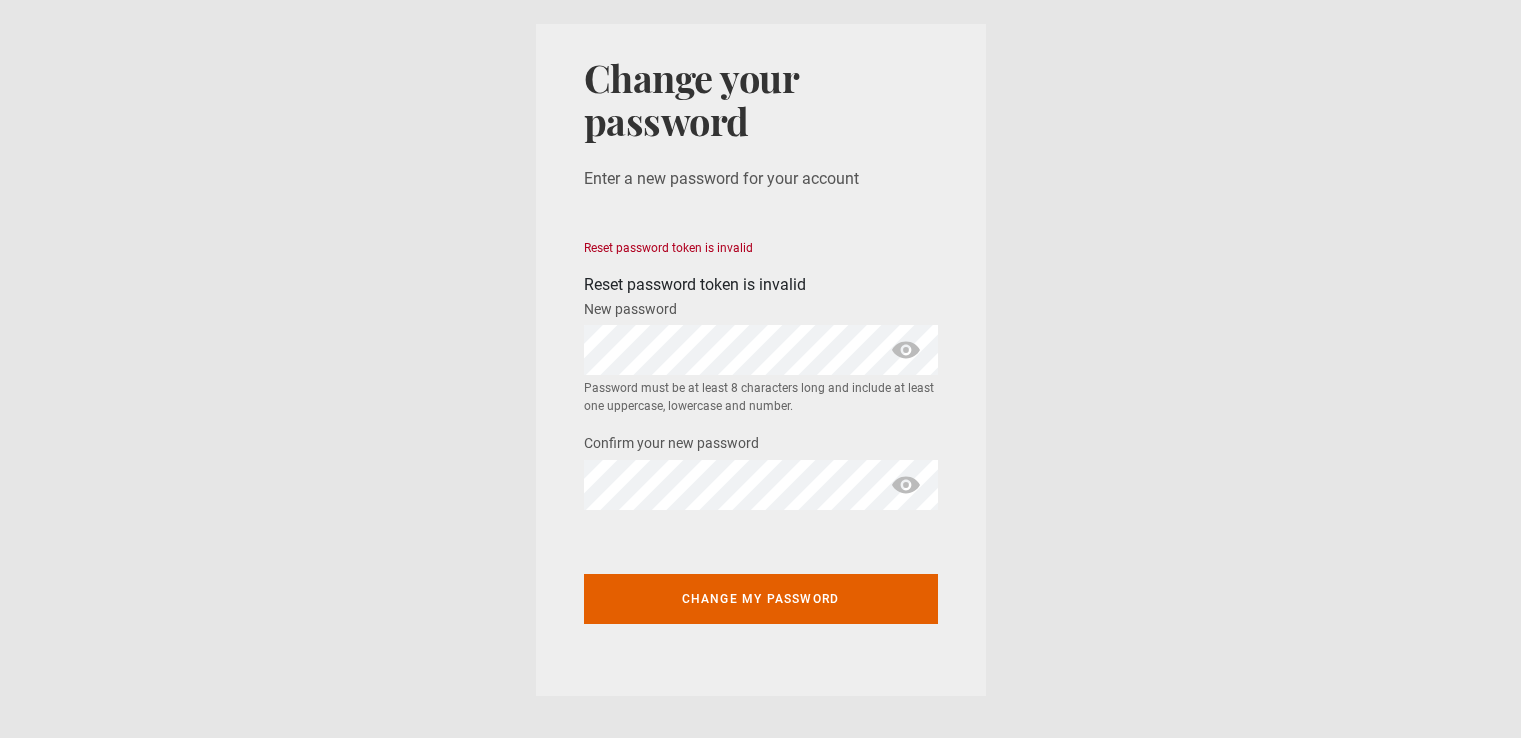 scroll, scrollTop: 0, scrollLeft: 0, axis: both 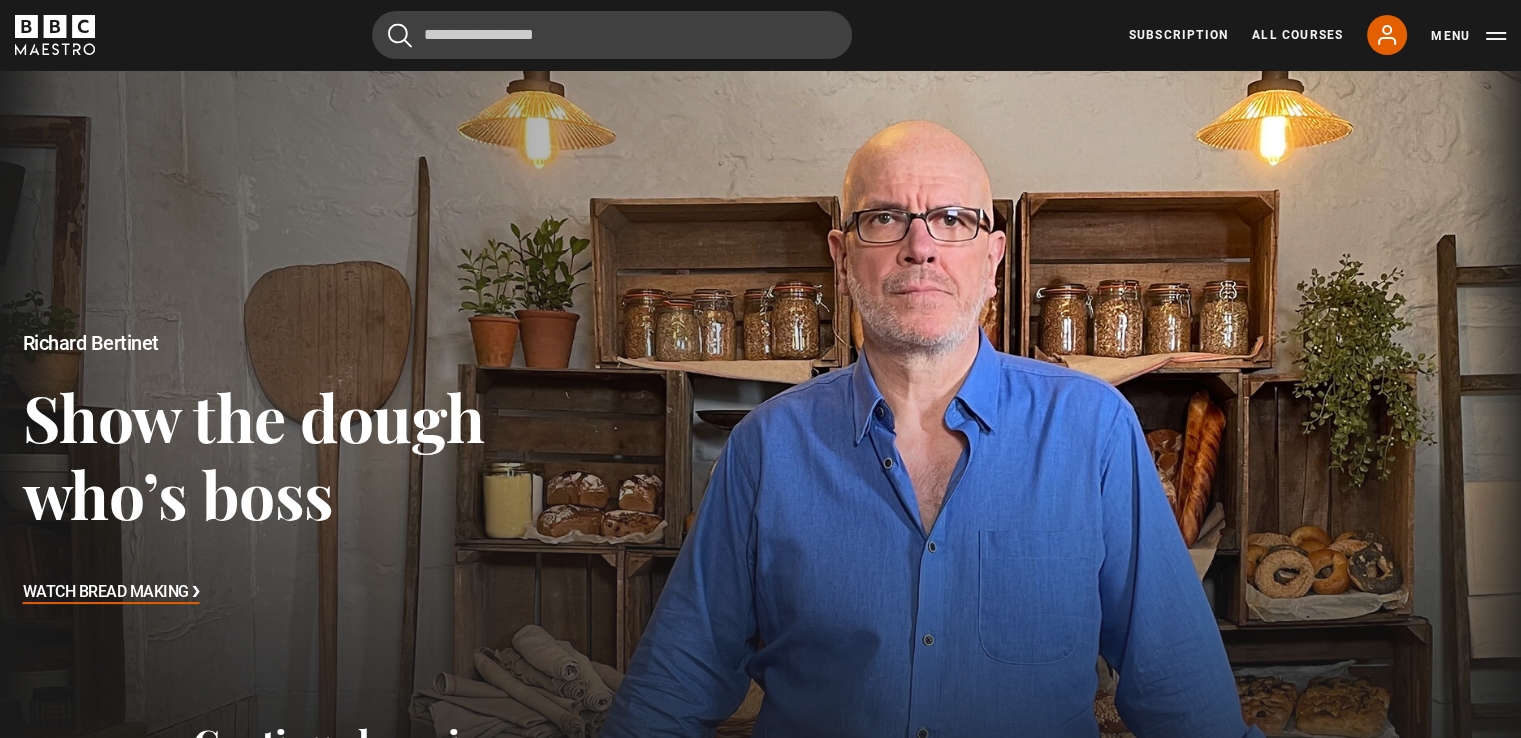 click on "Watch
Bread Making ❯" at bounding box center [111, 593] 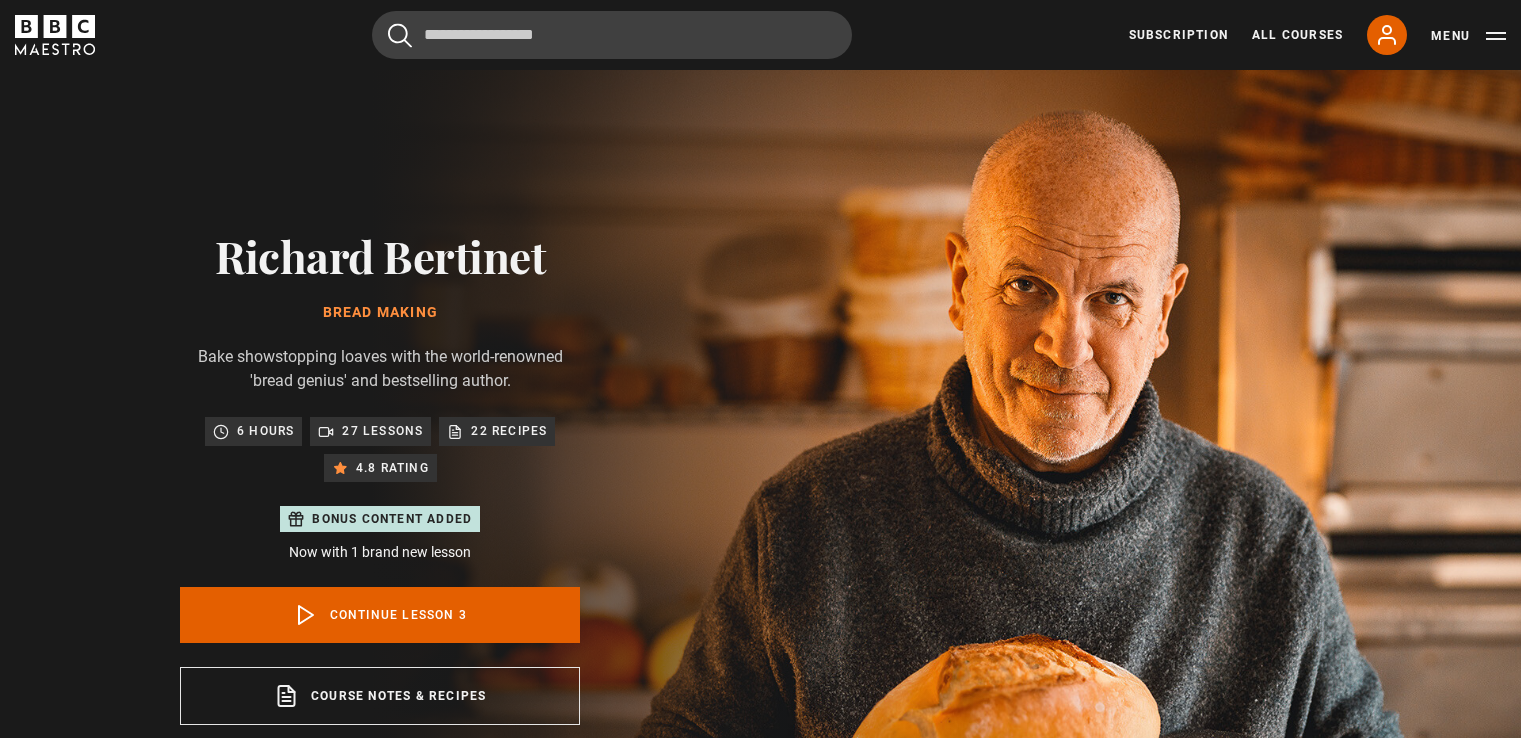 scroll, scrollTop: 884, scrollLeft: 0, axis: vertical 